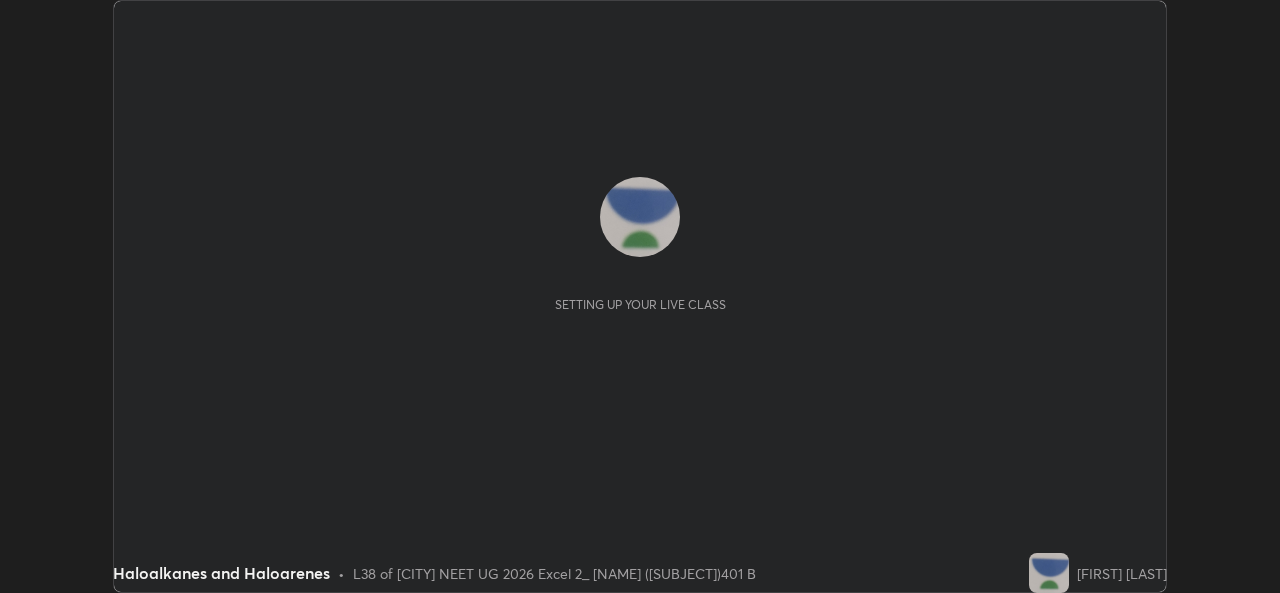 scroll, scrollTop: 0, scrollLeft: 0, axis: both 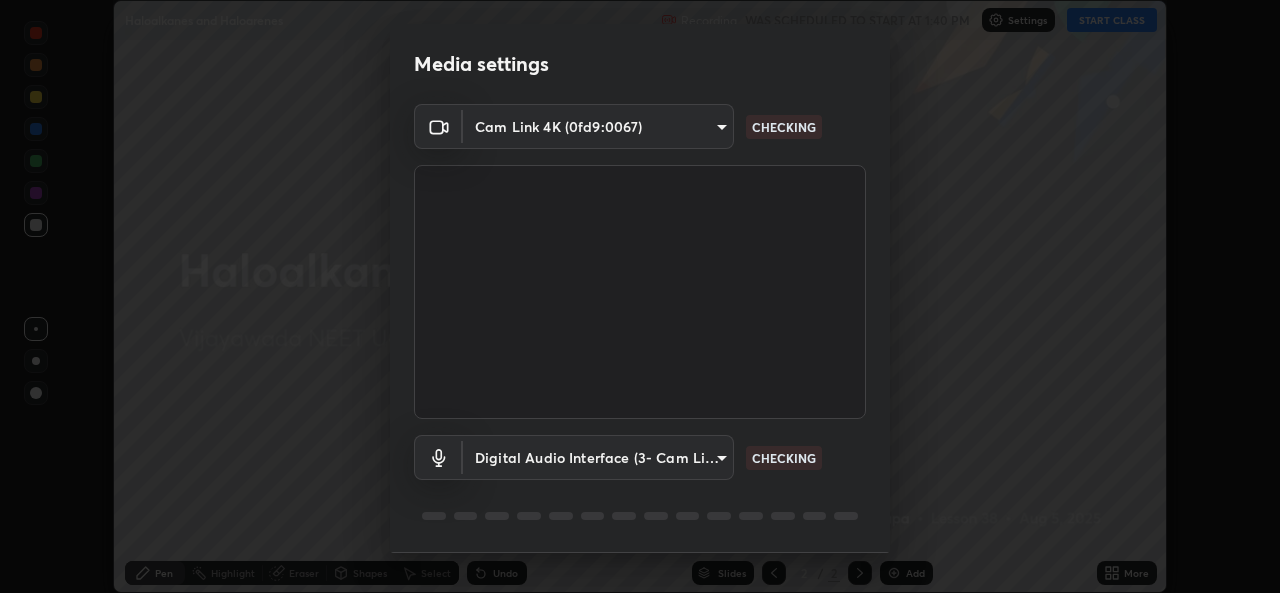 type on "7a3441cd12ad2770dd38cc1dc59ca6cd9be7a69b32d5de34eff0e19b6c90cec4" 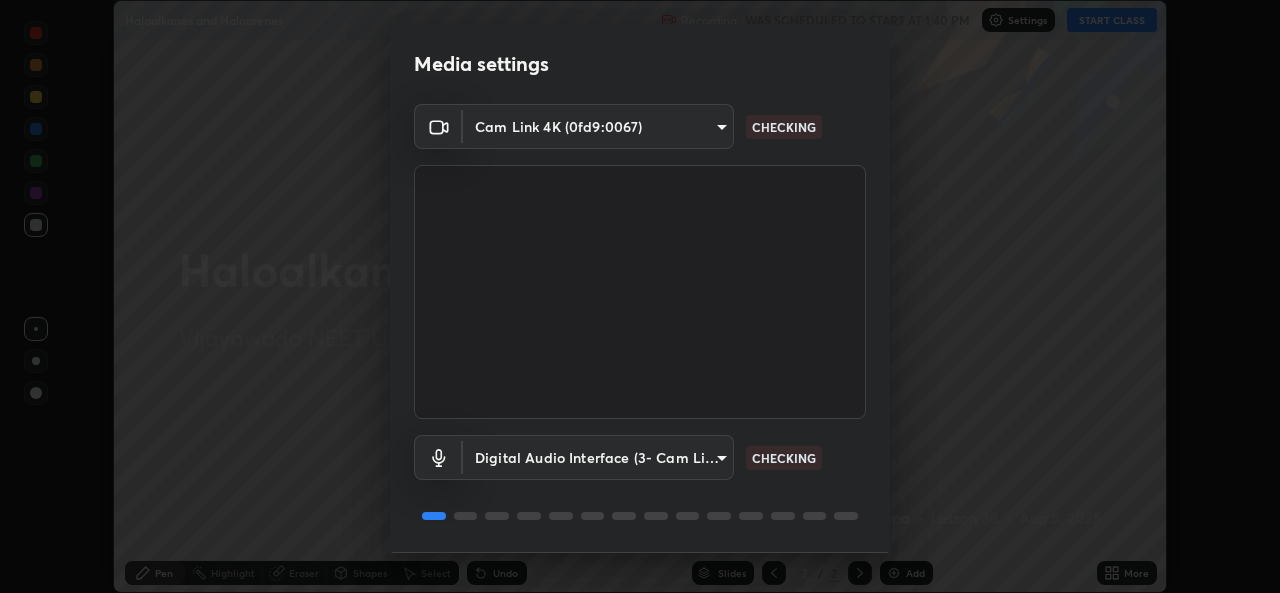 scroll, scrollTop: 63, scrollLeft: 0, axis: vertical 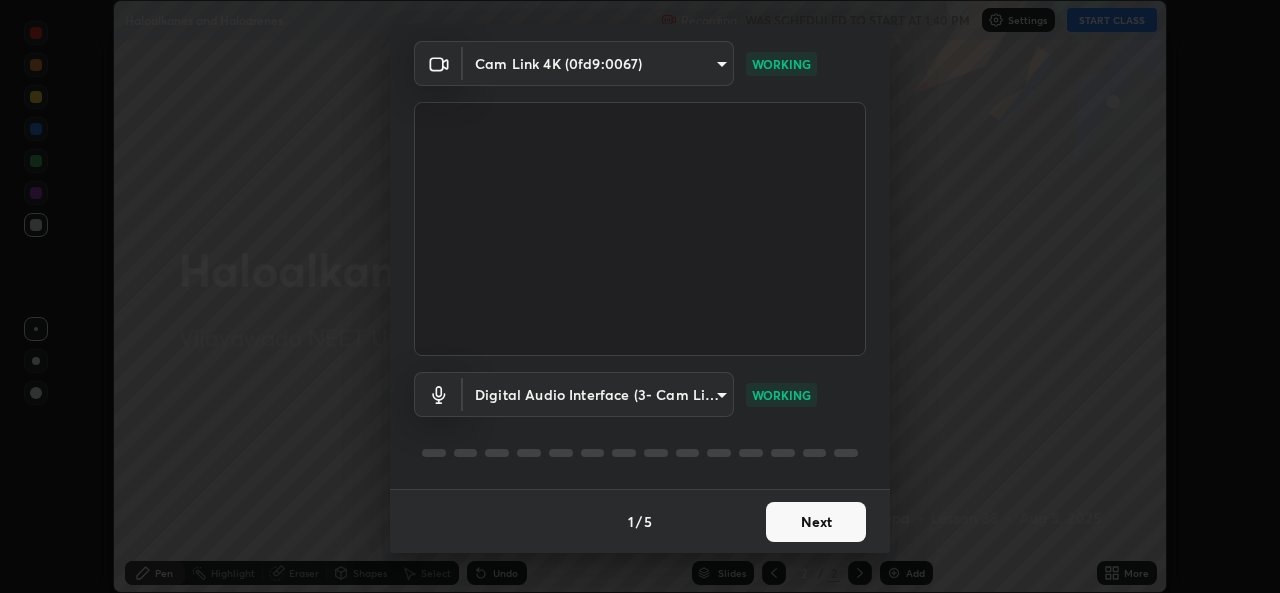 click on "Next" at bounding box center [816, 522] 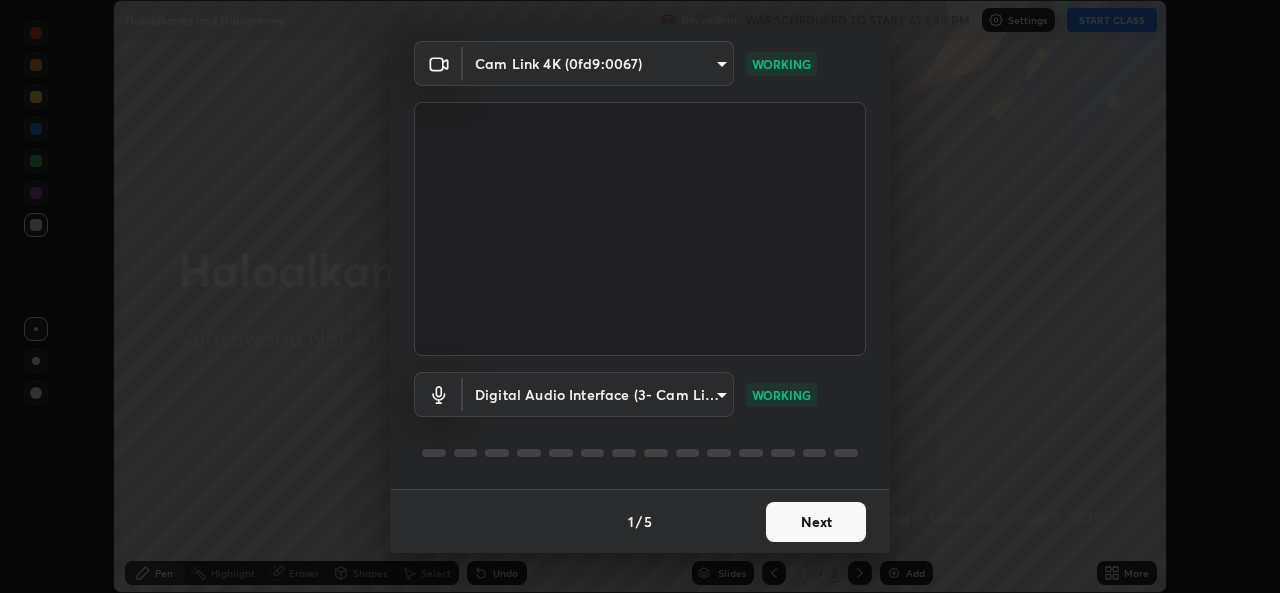 scroll, scrollTop: 0, scrollLeft: 0, axis: both 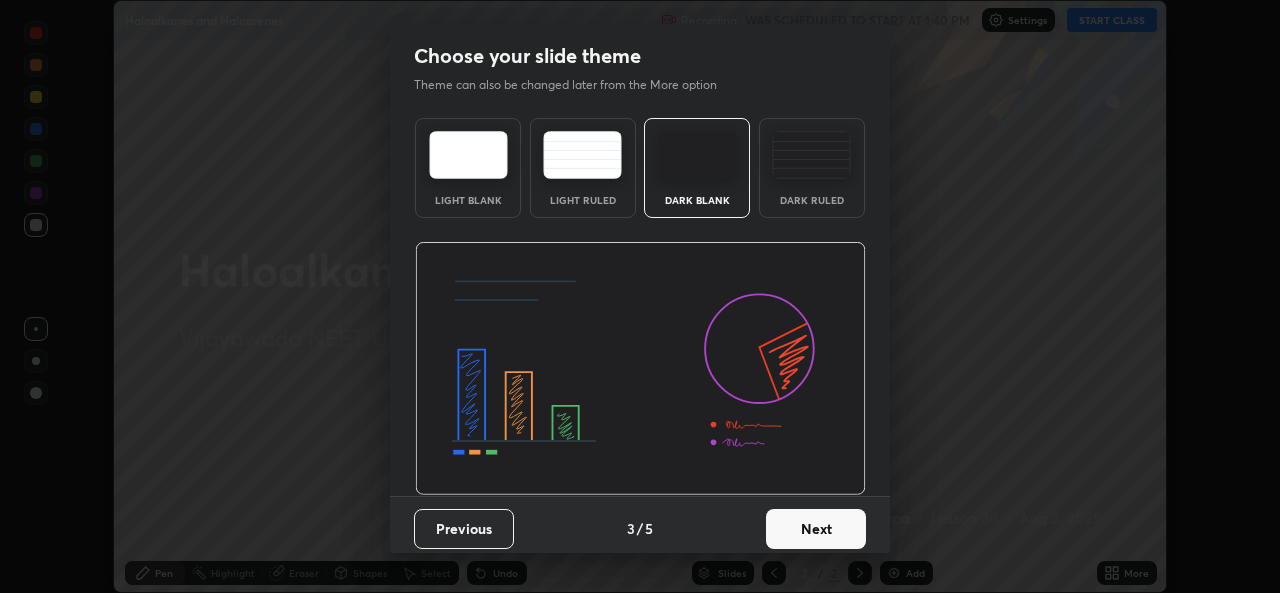 click on "Next" at bounding box center [816, 529] 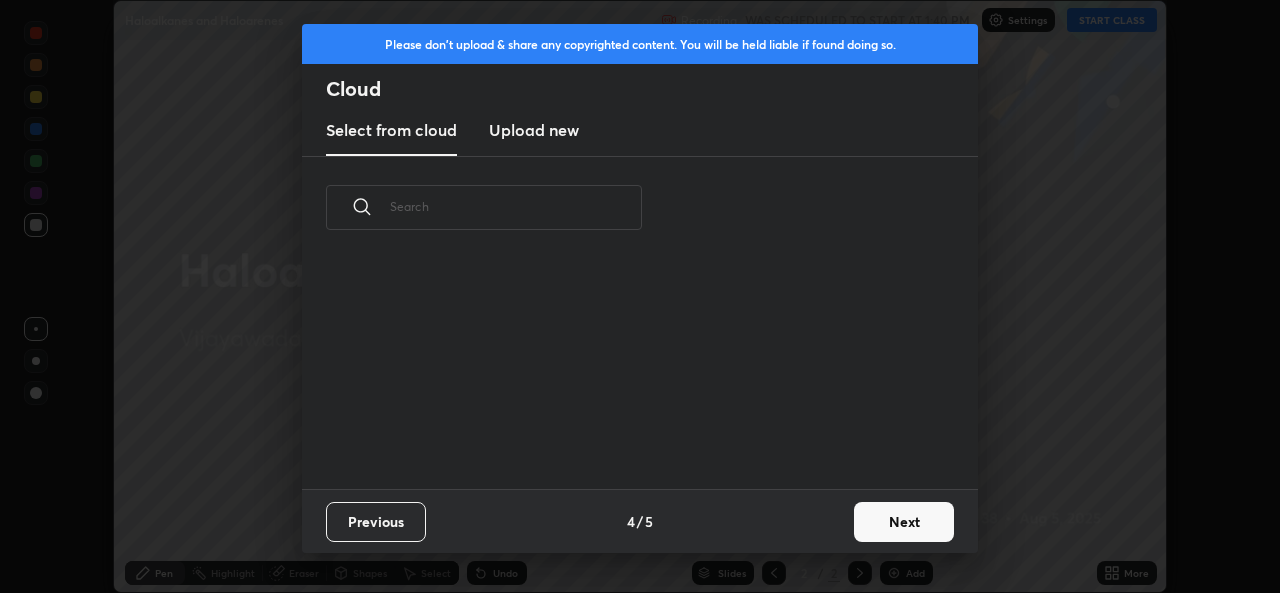 click on "Next" at bounding box center (904, 522) 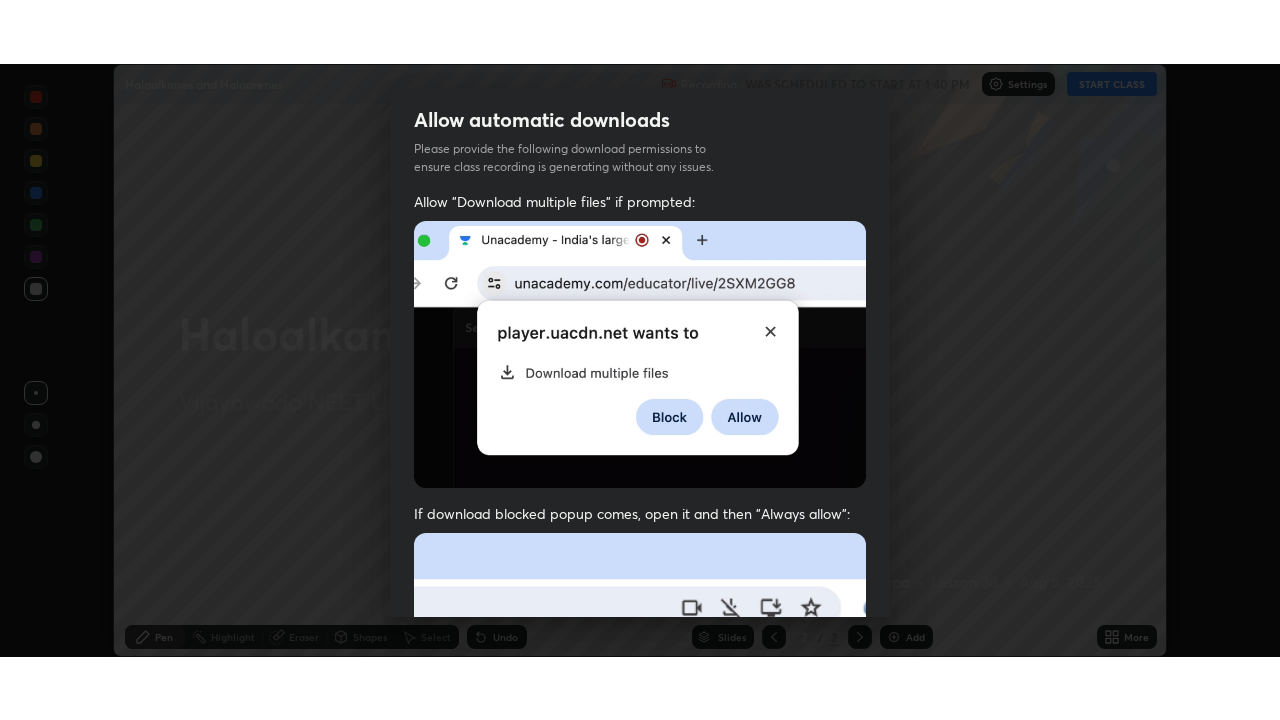 scroll, scrollTop: 471, scrollLeft: 0, axis: vertical 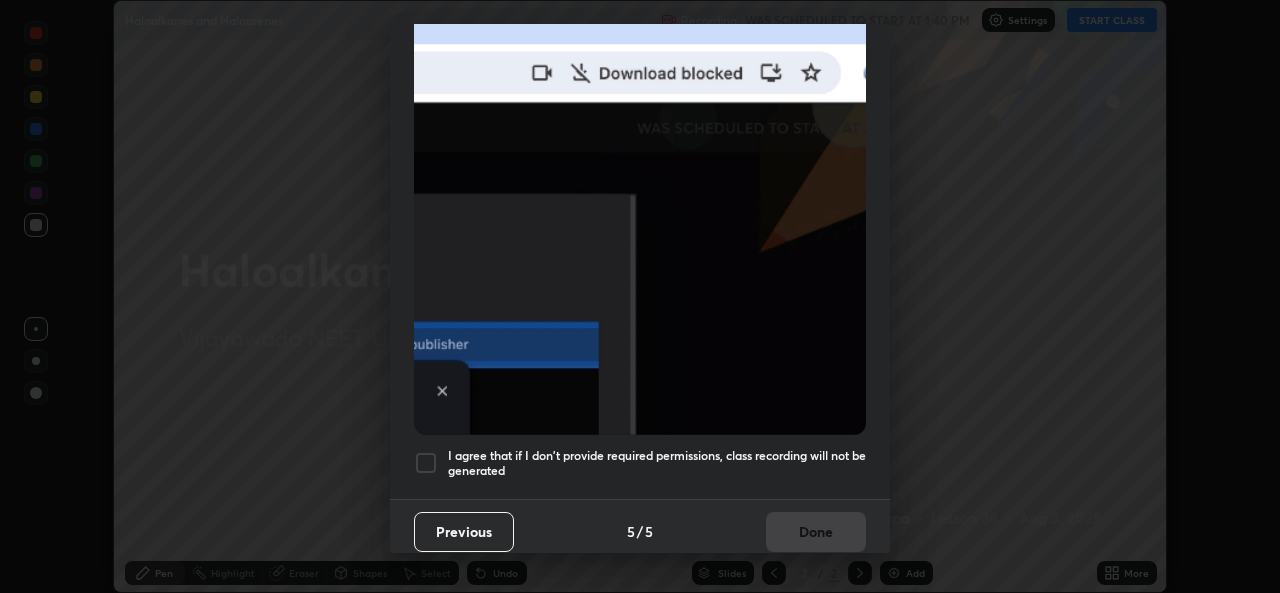 click at bounding box center [426, 463] 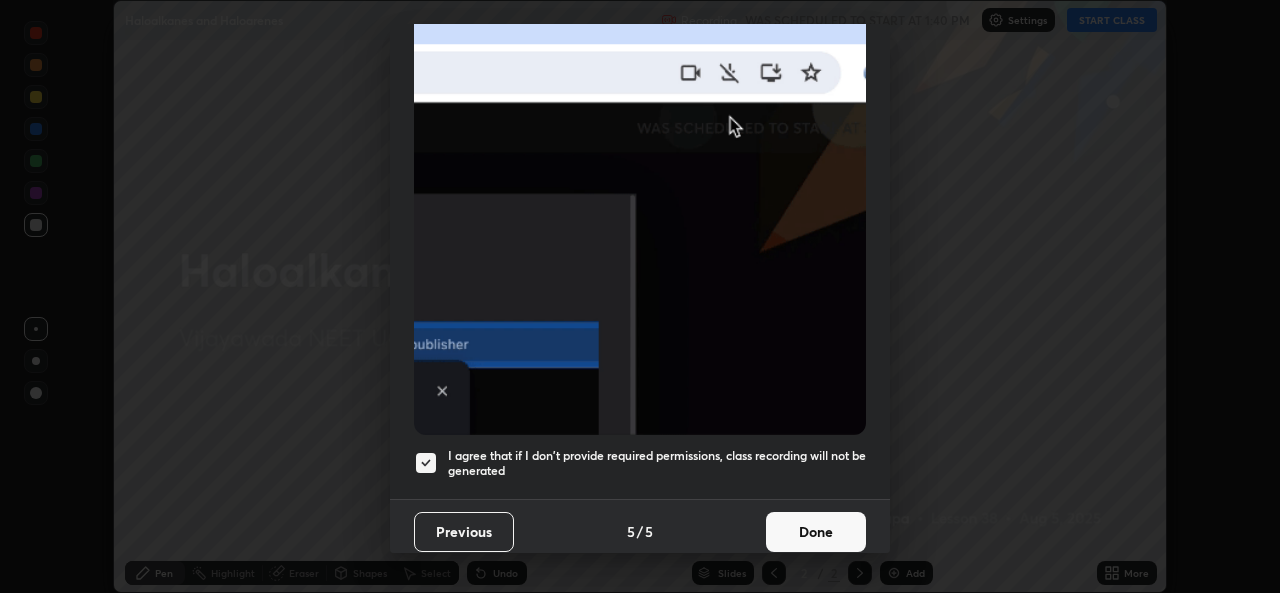 click on "Done" at bounding box center [816, 532] 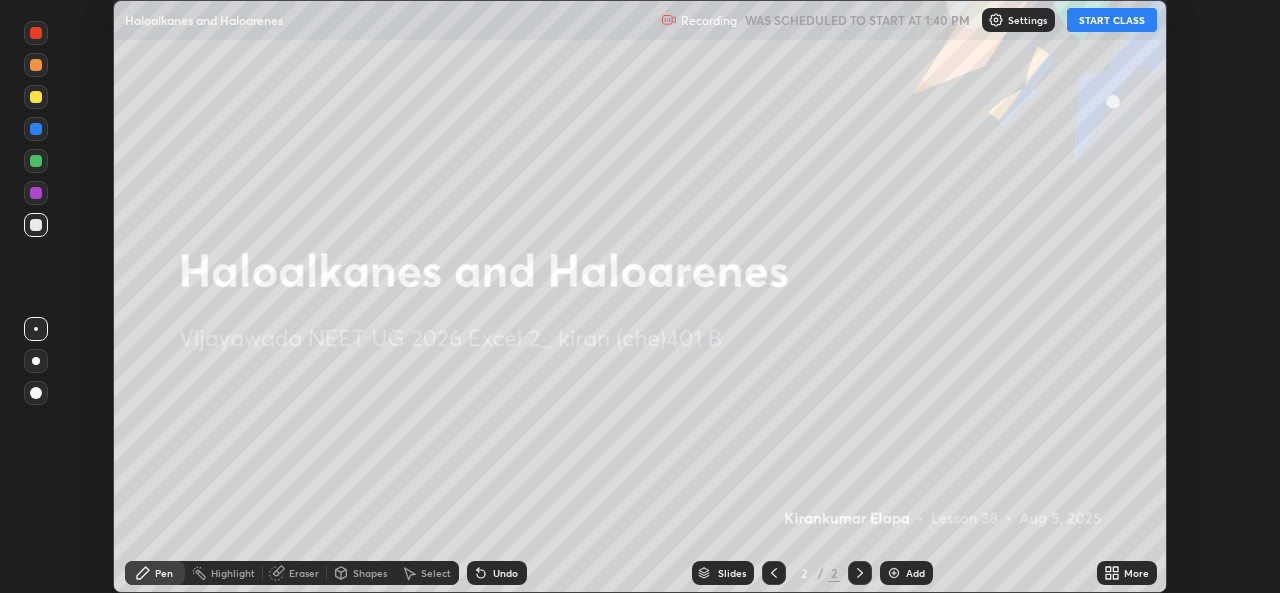 click on "START CLASS" at bounding box center [1112, 20] 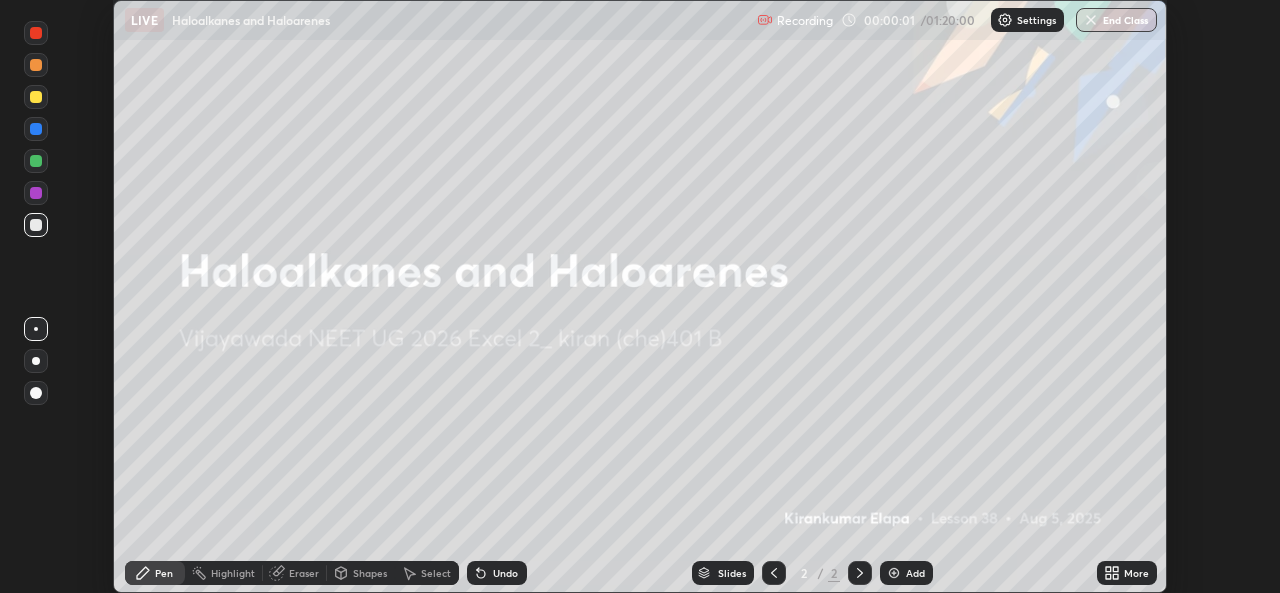 click 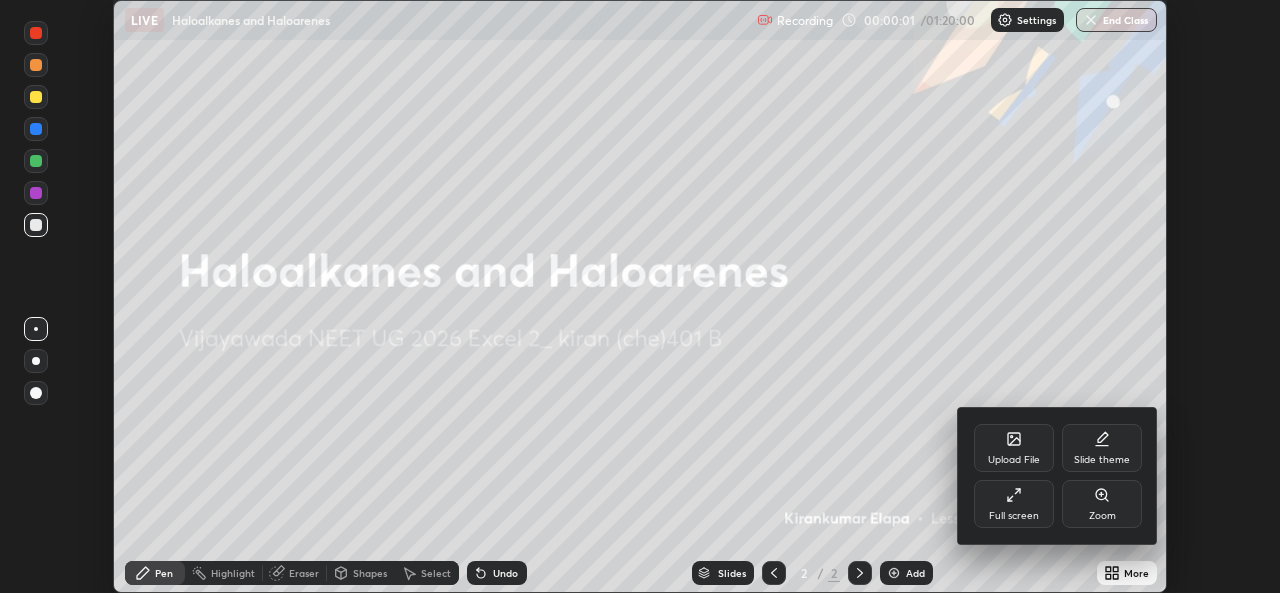 click on "Full screen" at bounding box center [1014, 516] 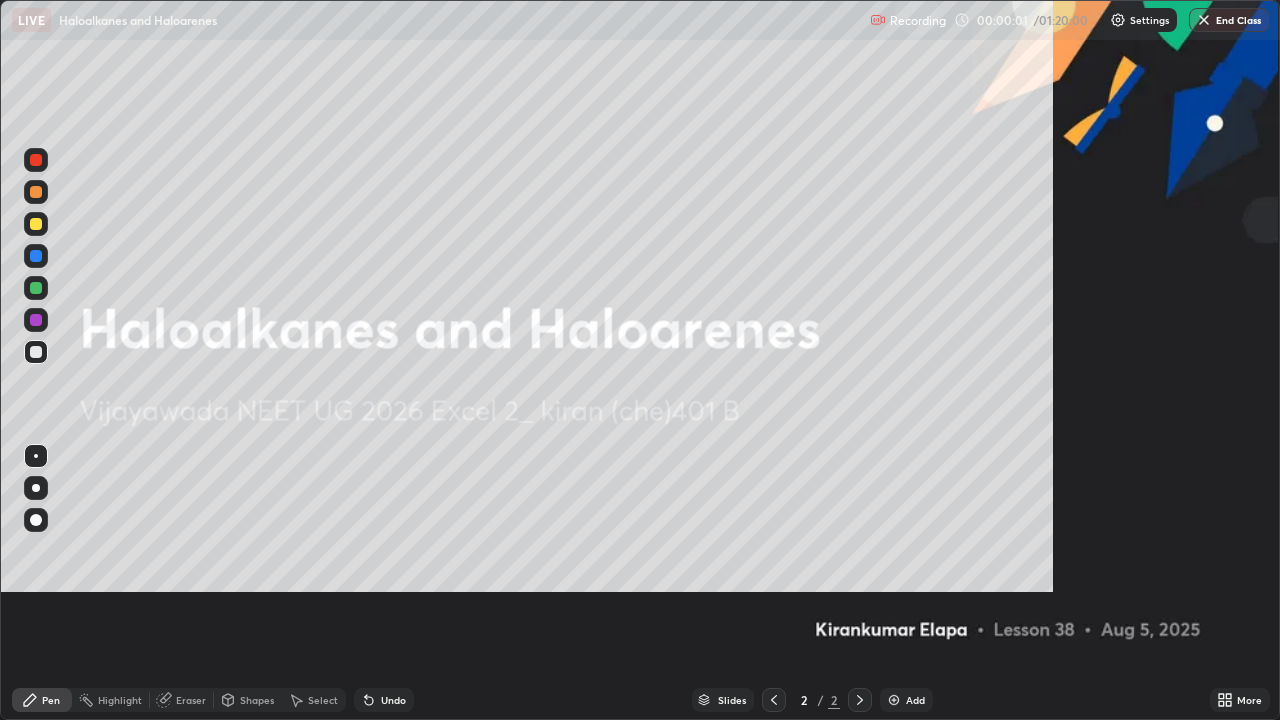 scroll, scrollTop: 99280, scrollLeft: 98720, axis: both 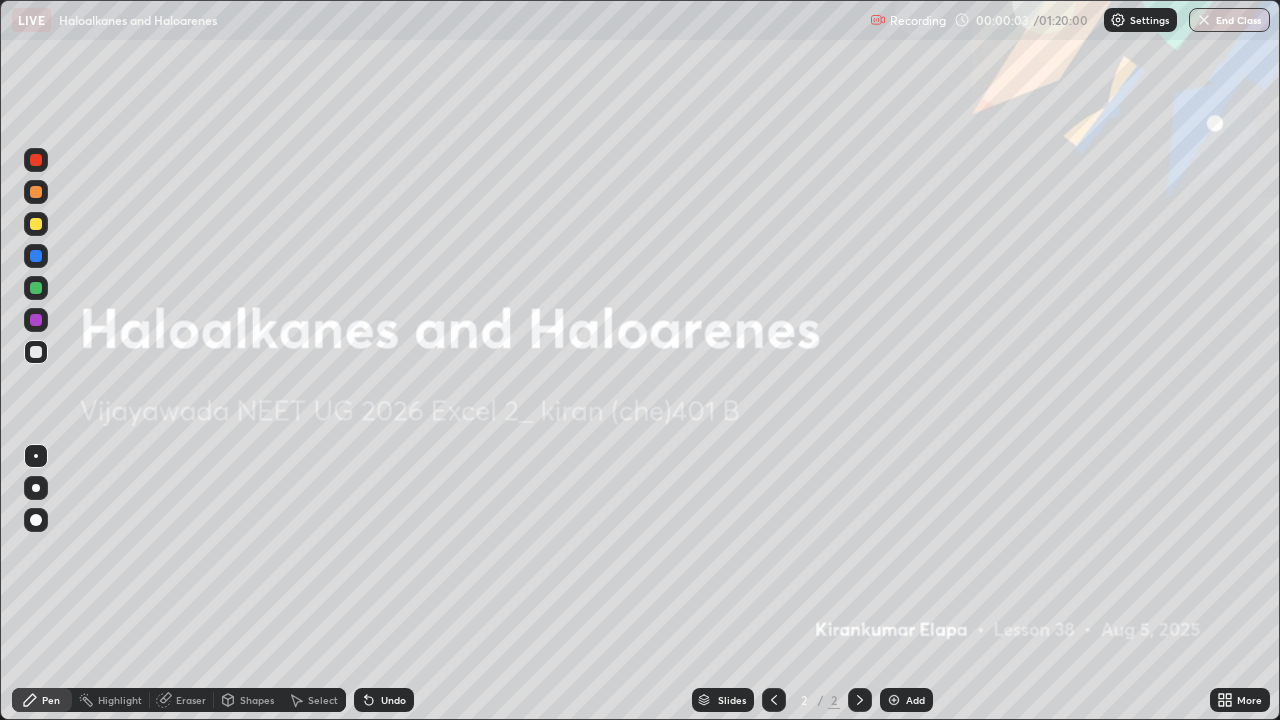 click on "Add" at bounding box center (915, 700) 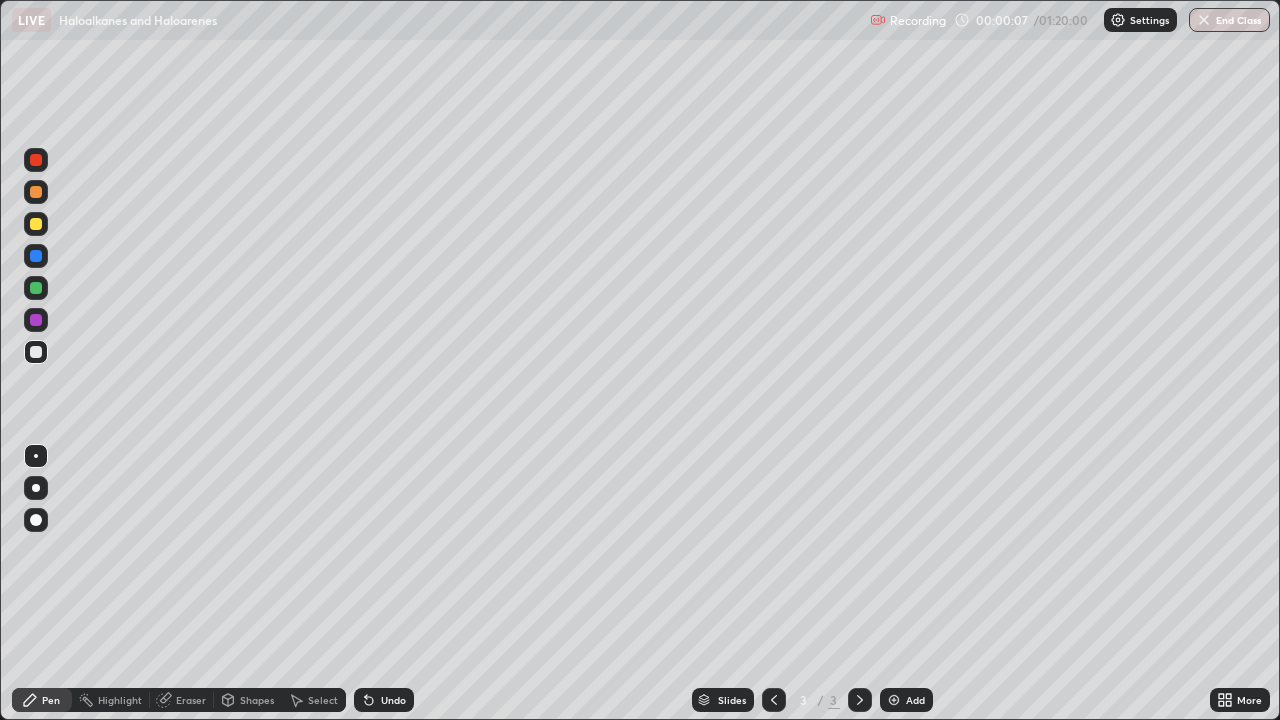 click at bounding box center (36, 224) 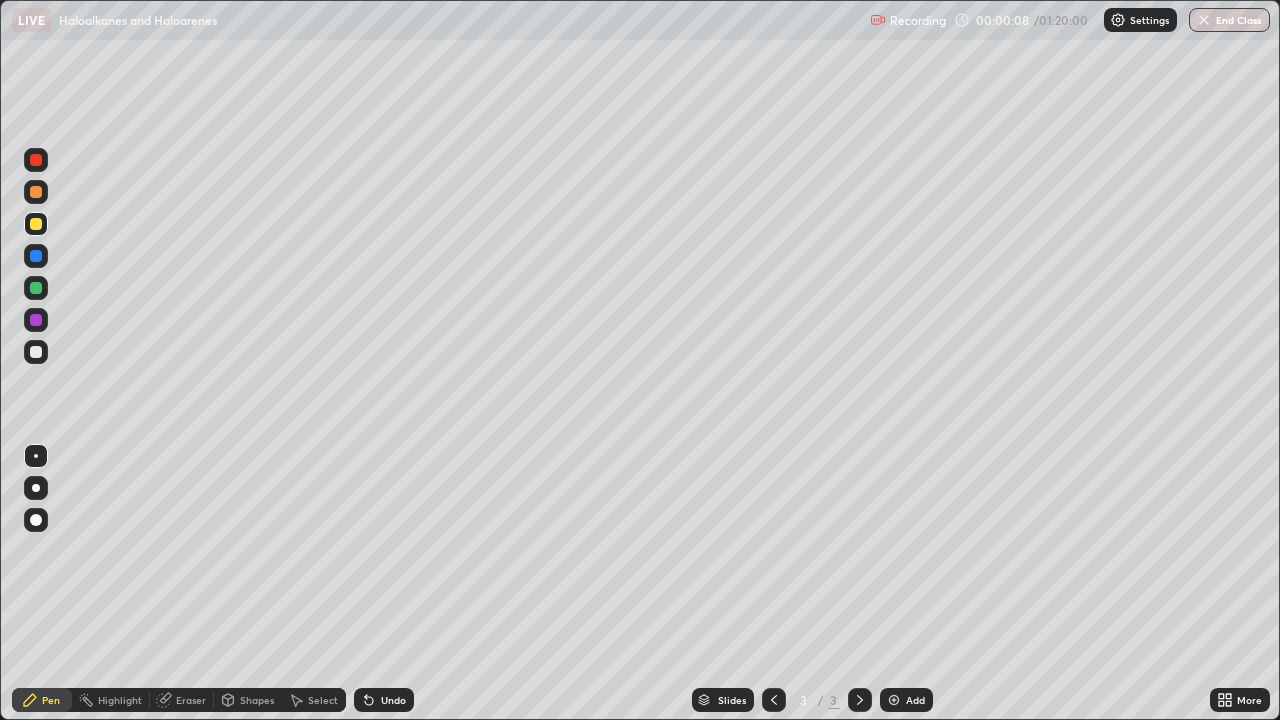 click at bounding box center [36, 488] 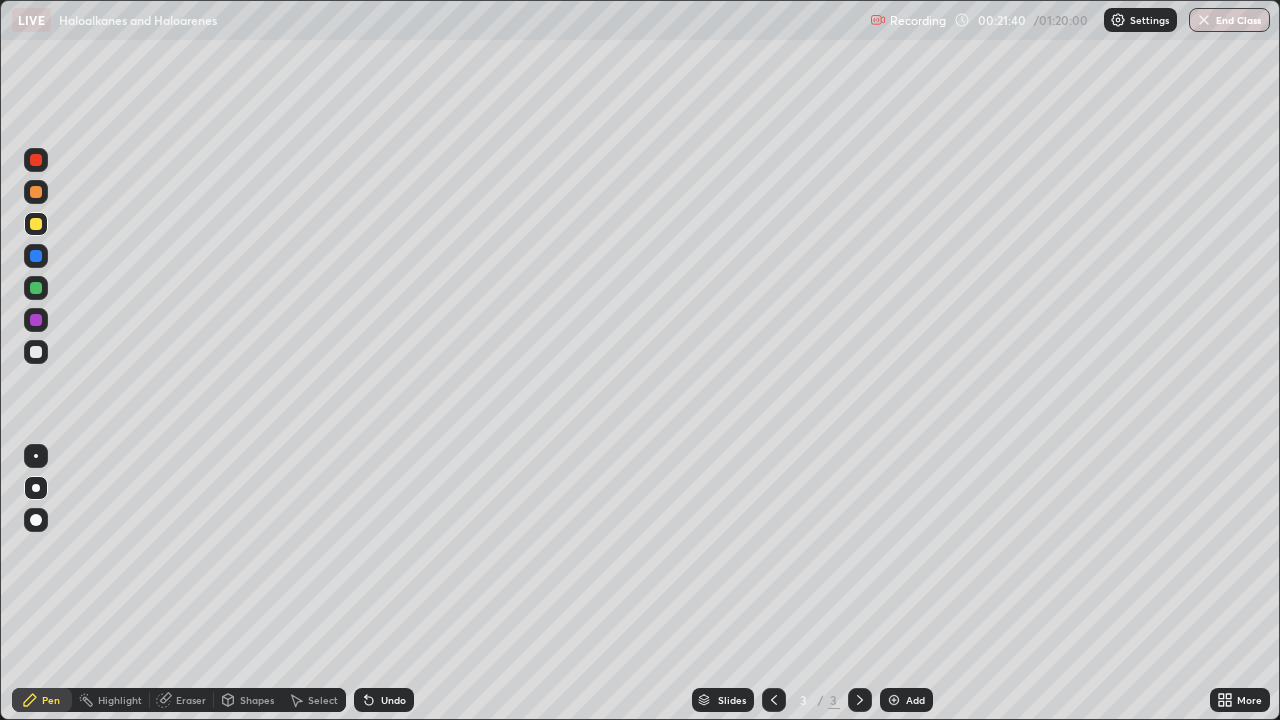 click at bounding box center [36, 192] 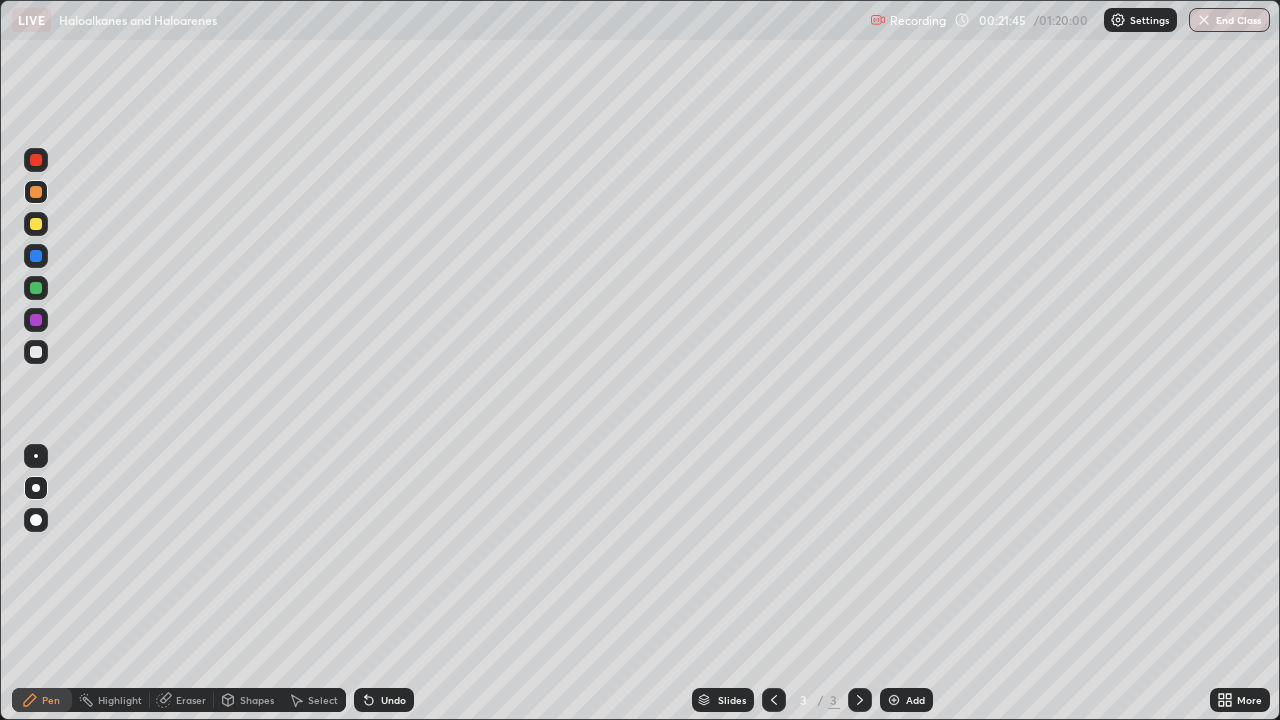 click on "Undo" at bounding box center [393, 700] 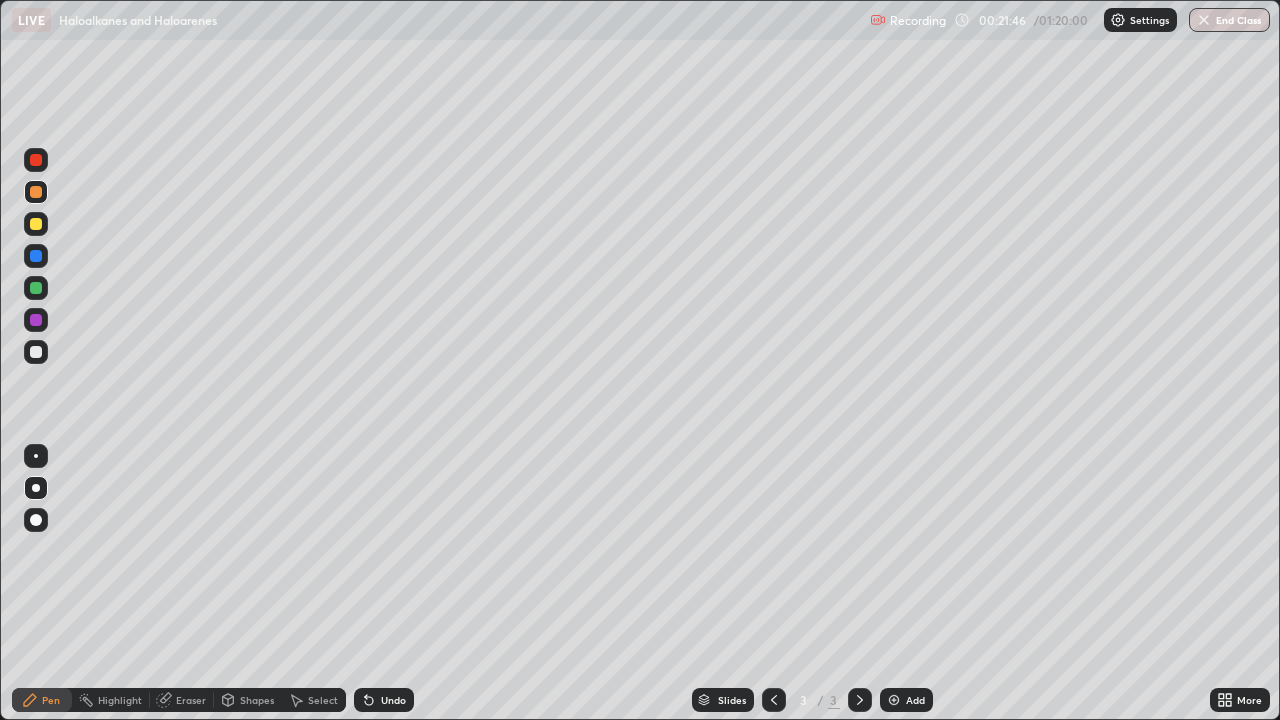 click at bounding box center (36, 520) 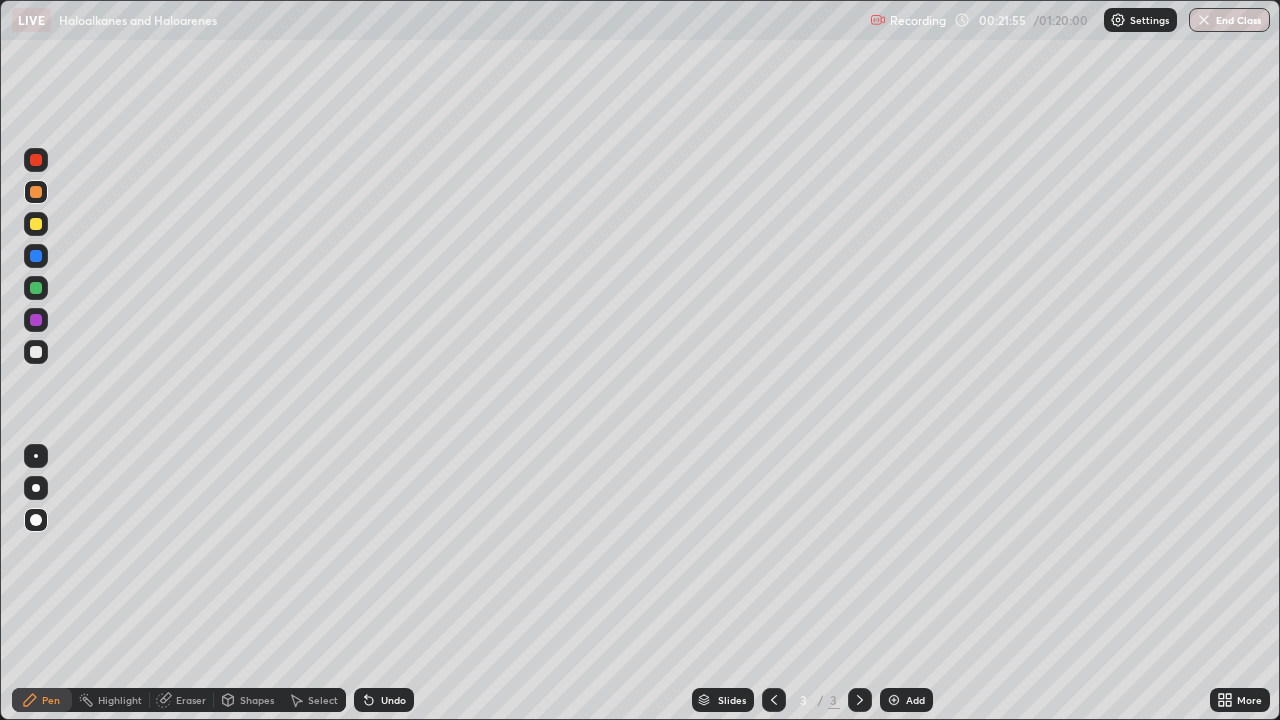 click at bounding box center [36, 488] 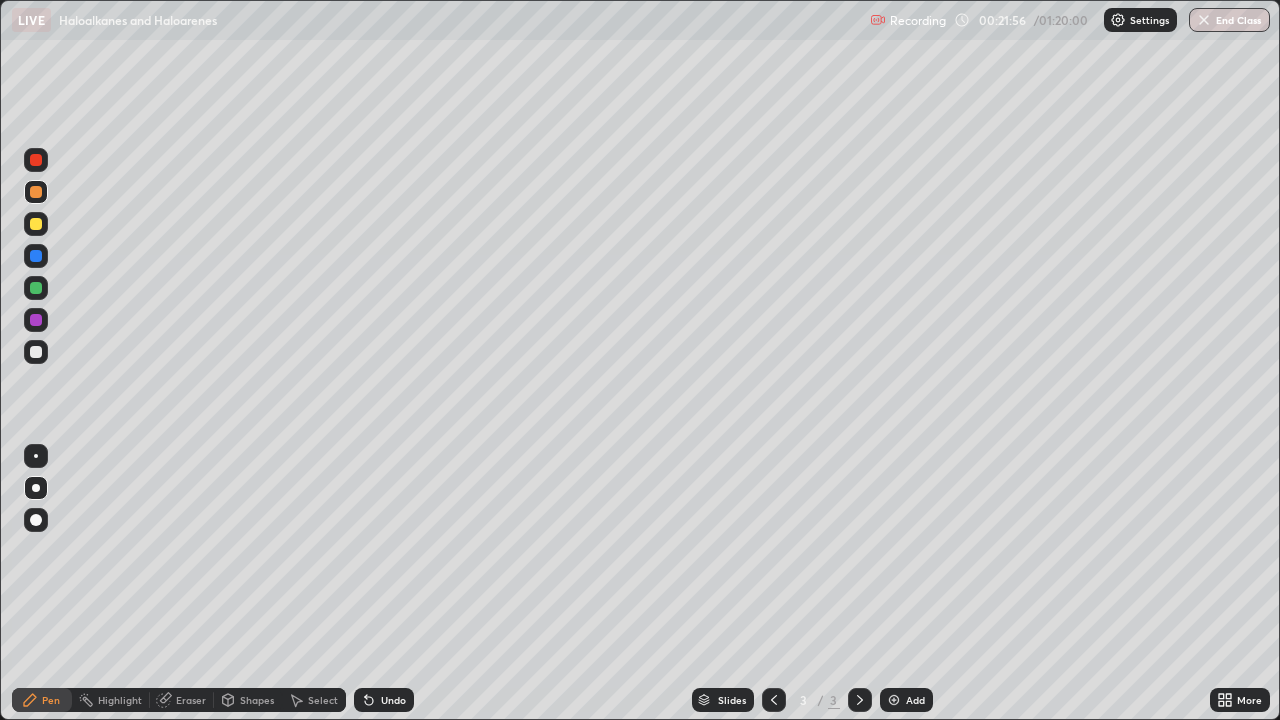click at bounding box center [36, 352] 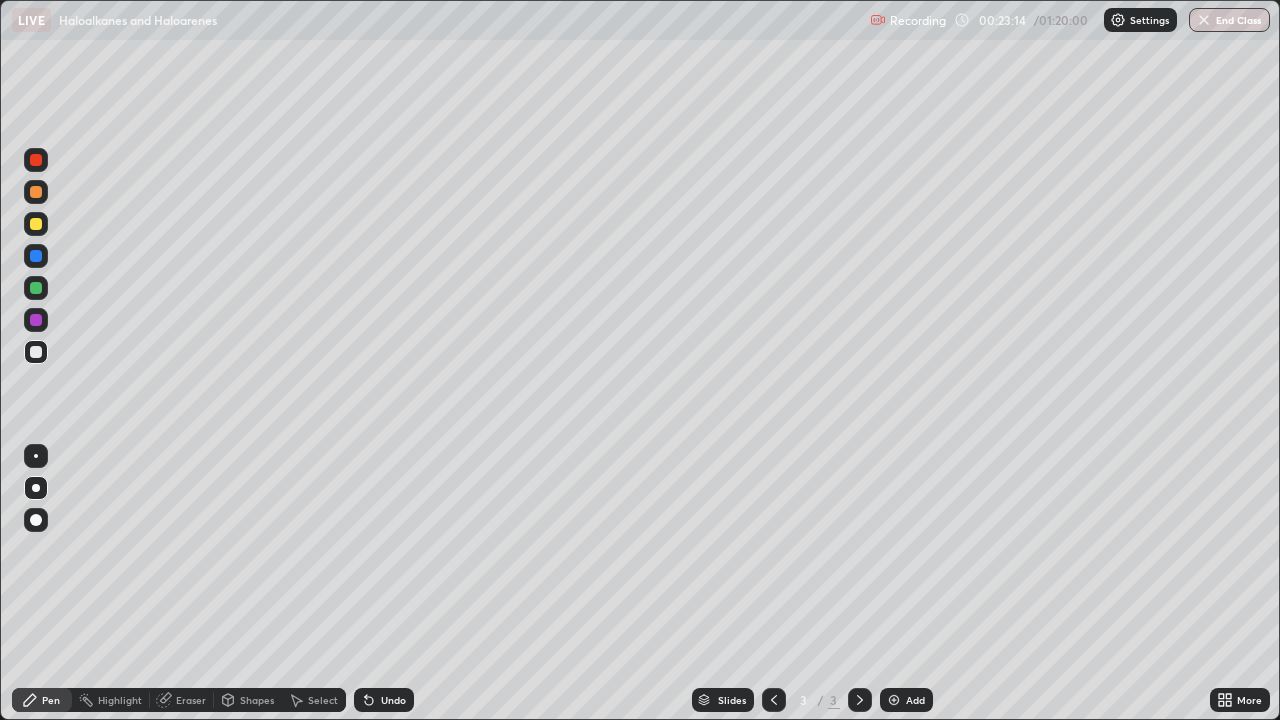 click at bounding box center (36, 320) 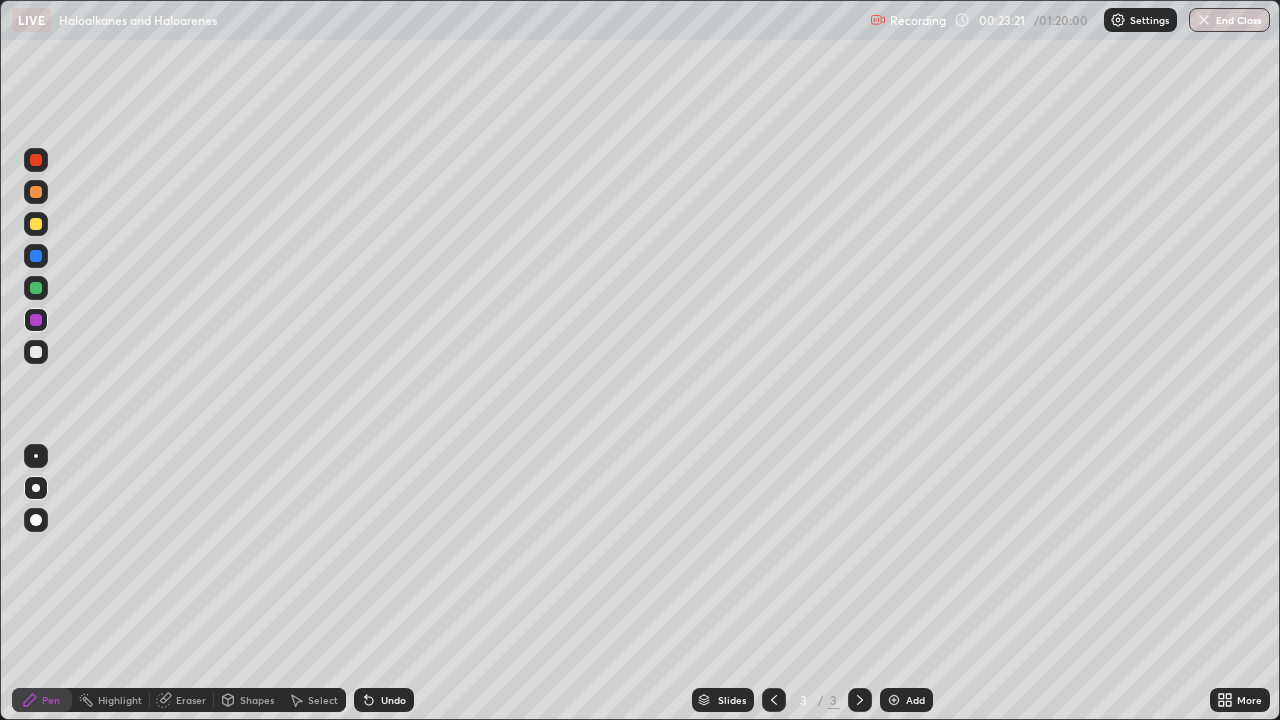 click at bounding box center (36, 288) 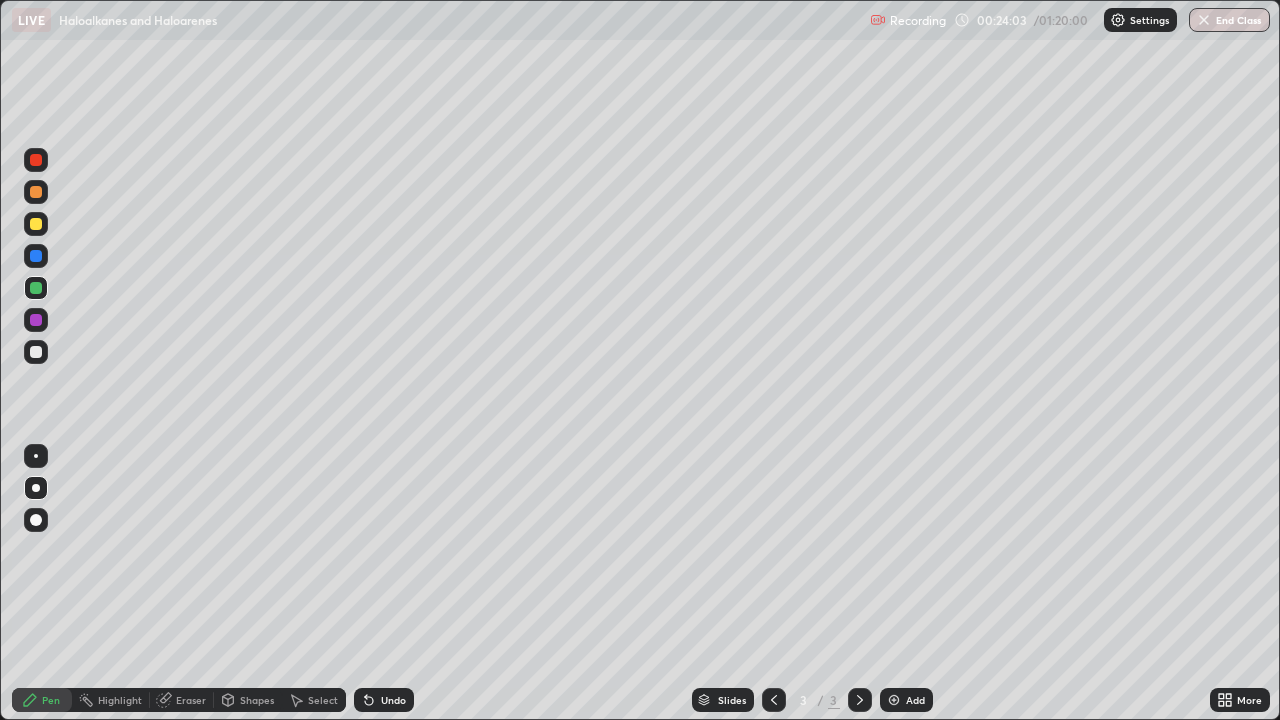 click at bounding box center [36, 224] 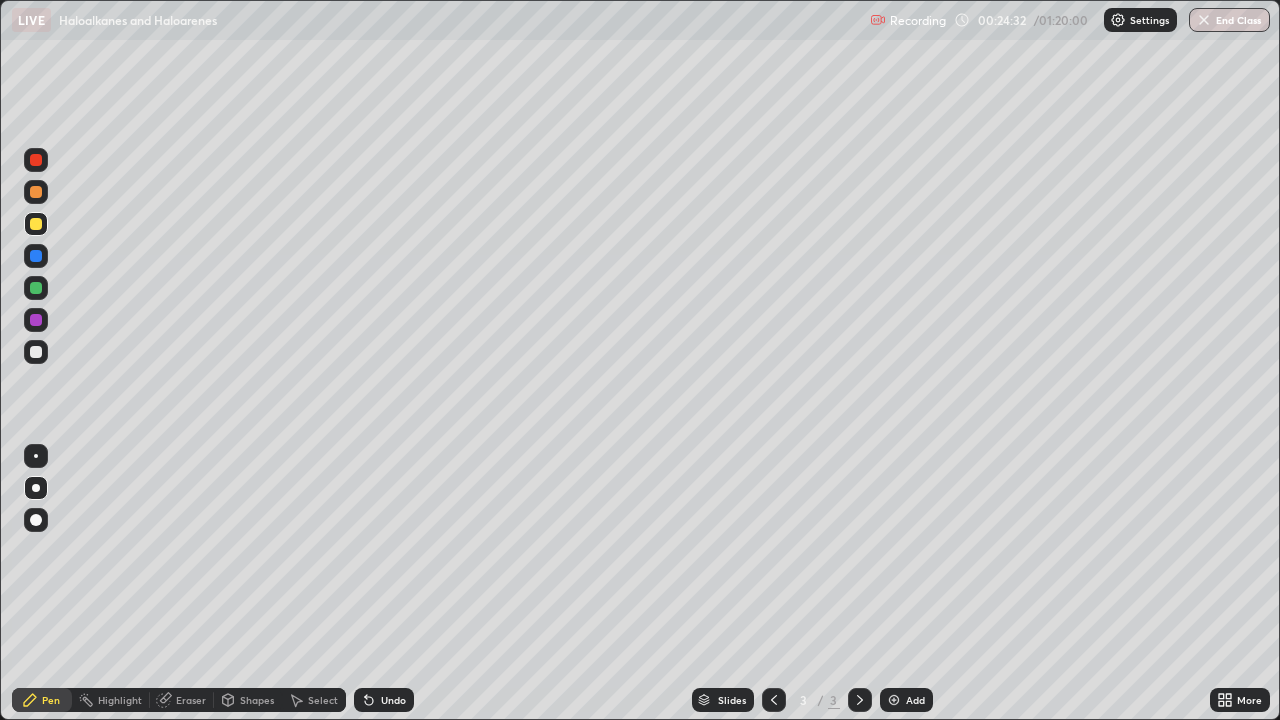 click at bounding box center [36, 352] 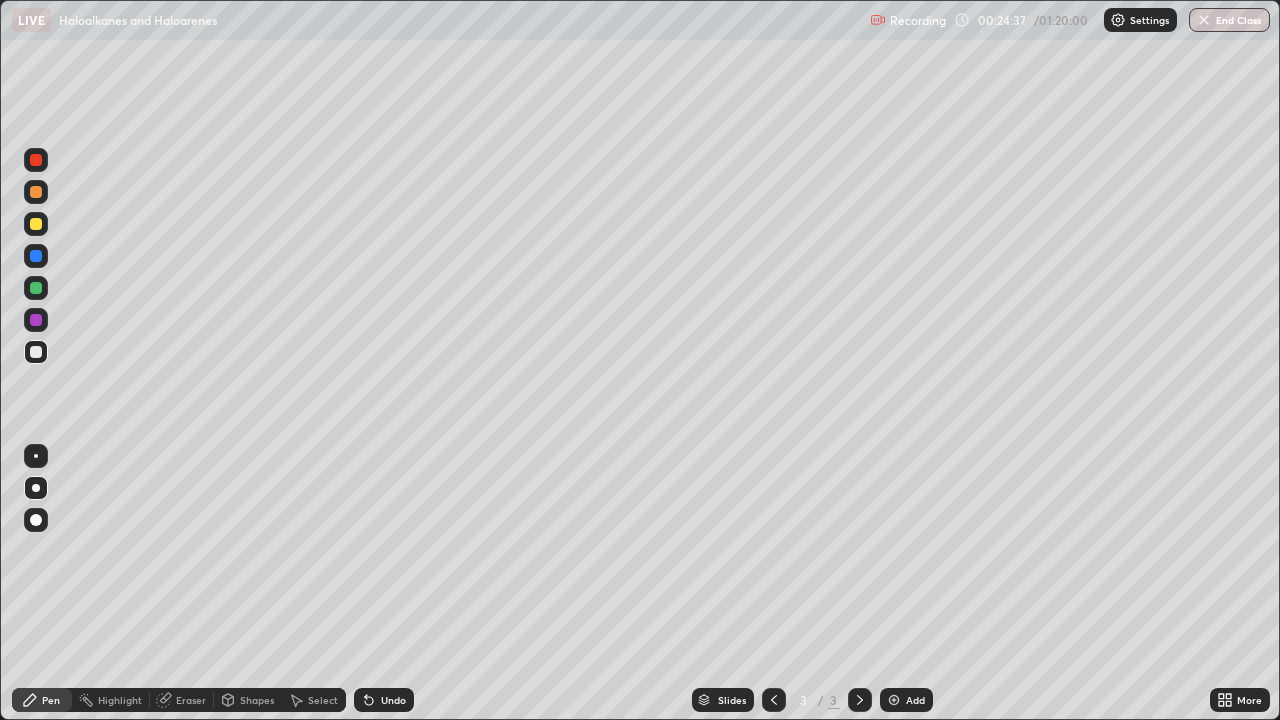 click on "Undo" at bounding box center (384, 700) 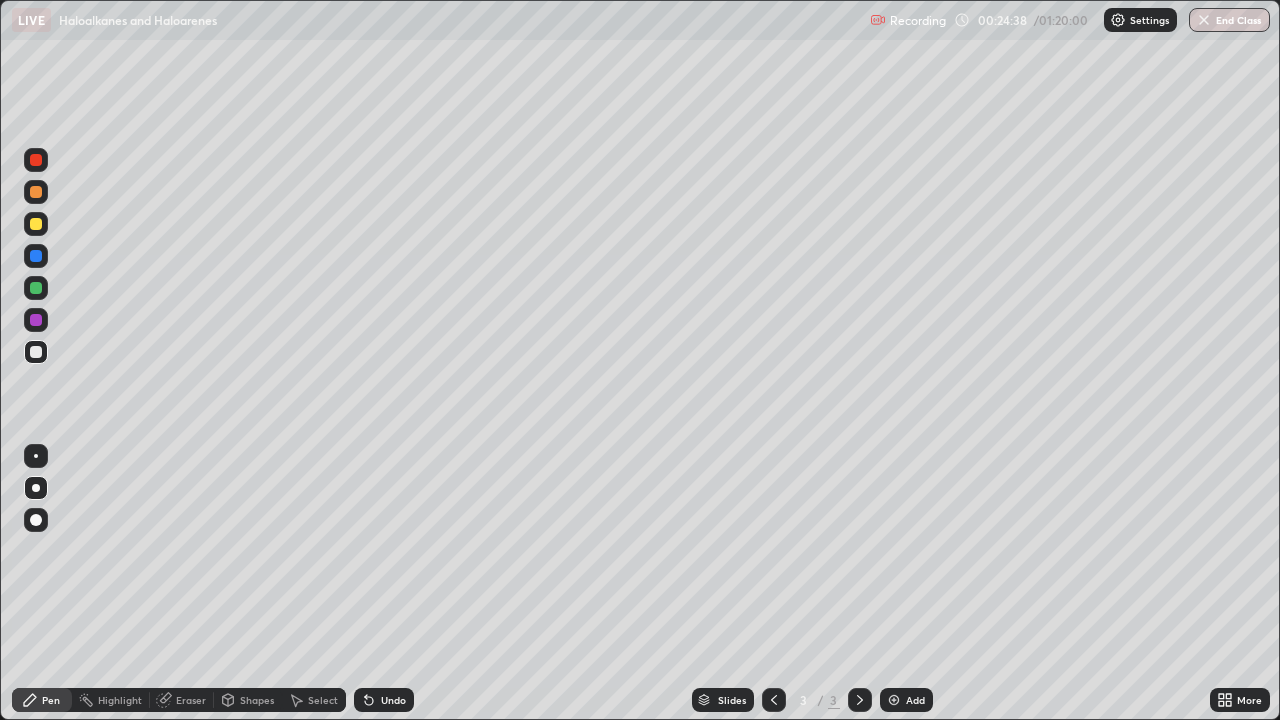 click at bounding box center [36, 456] 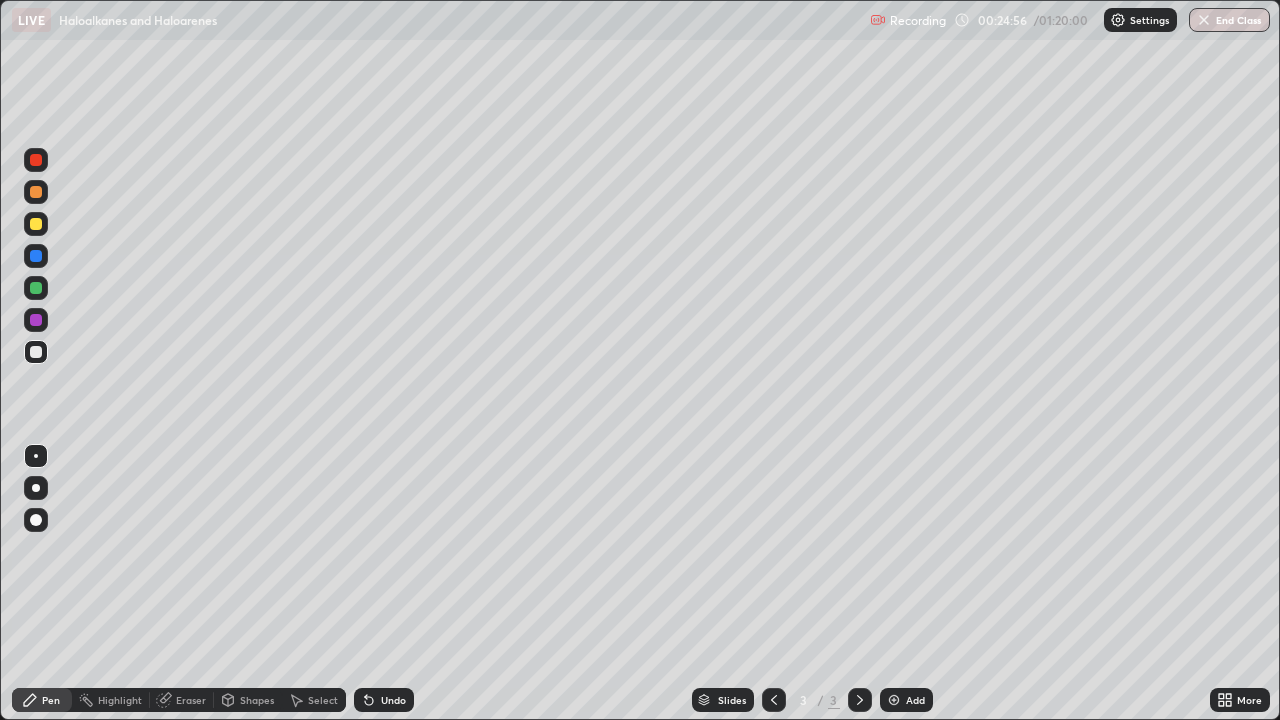 click at bounding box center [36, 256] 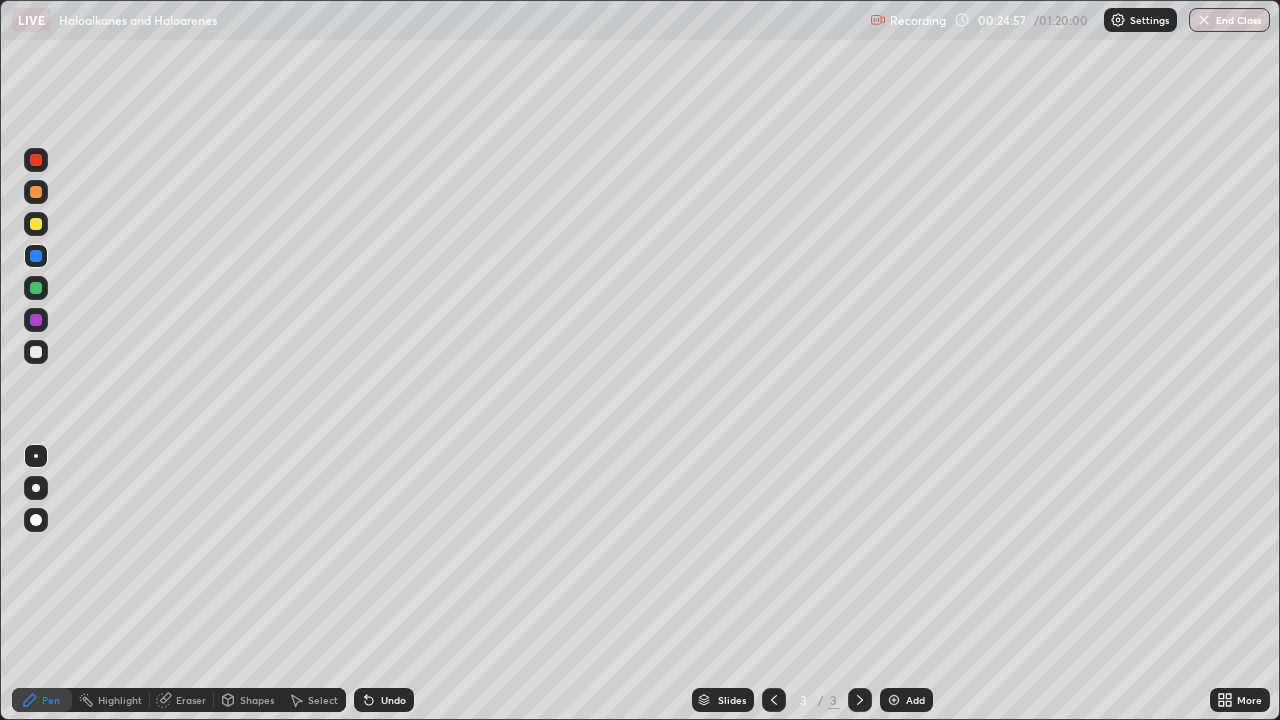 click at bounding box center (36, 224) 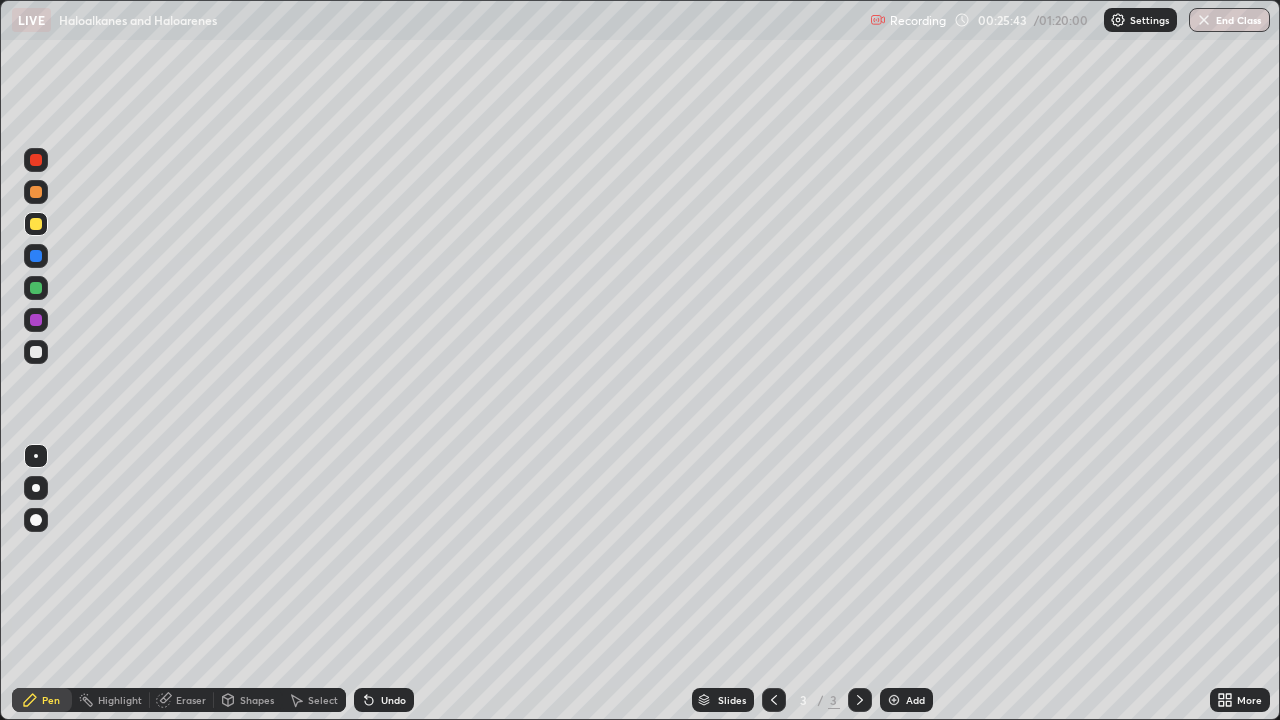 click at bounding box center (36, 352) 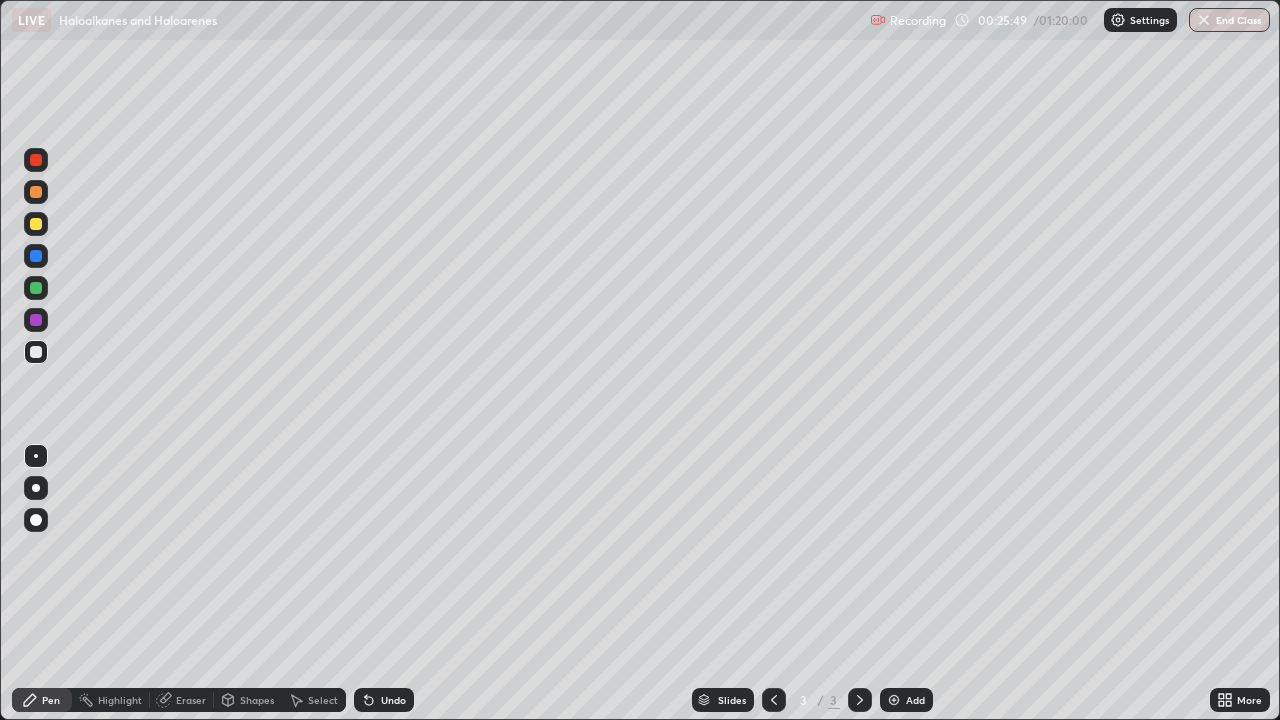 click at bounding box center (36, 224) 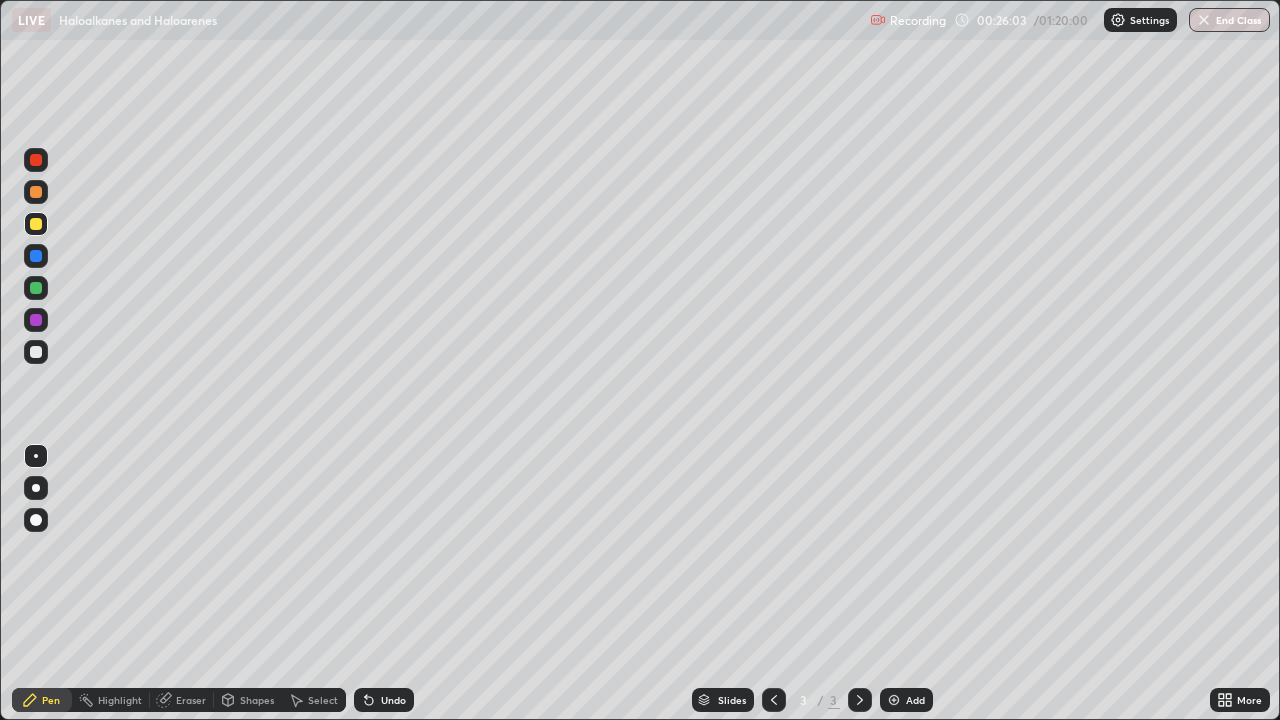 click at bounding box center (36, 352) 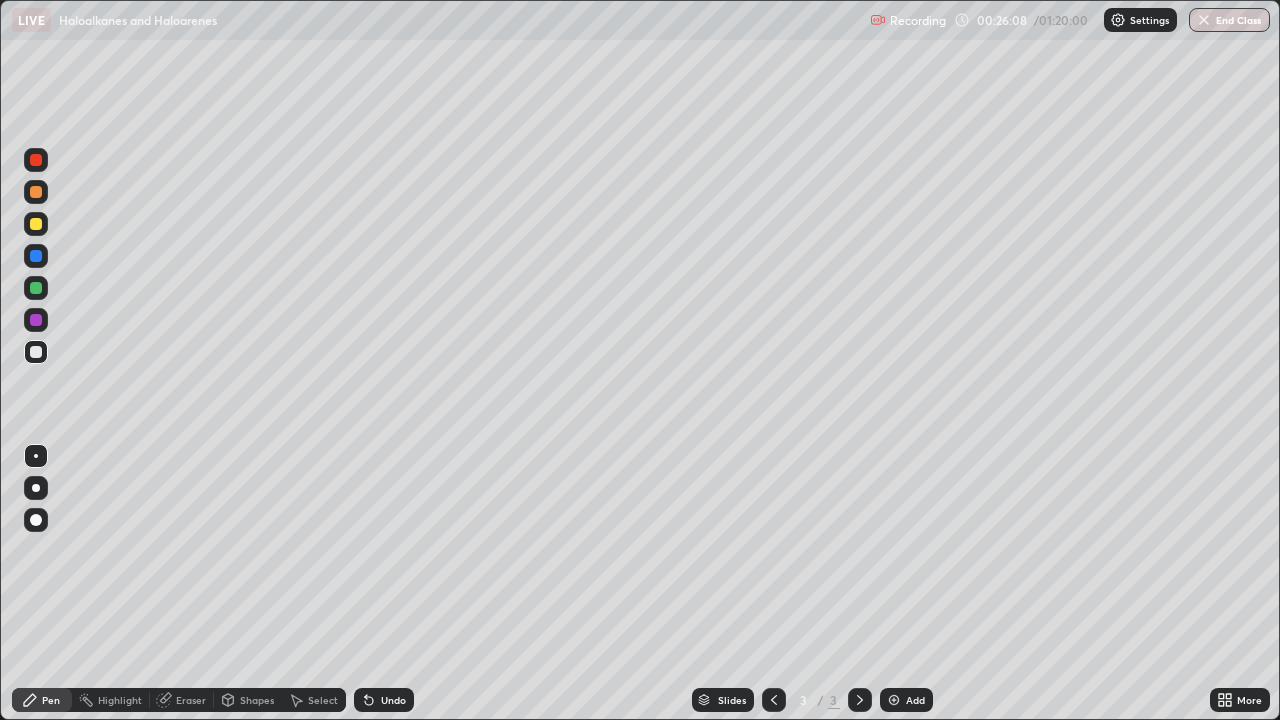 click at bounding box center [36, 224] 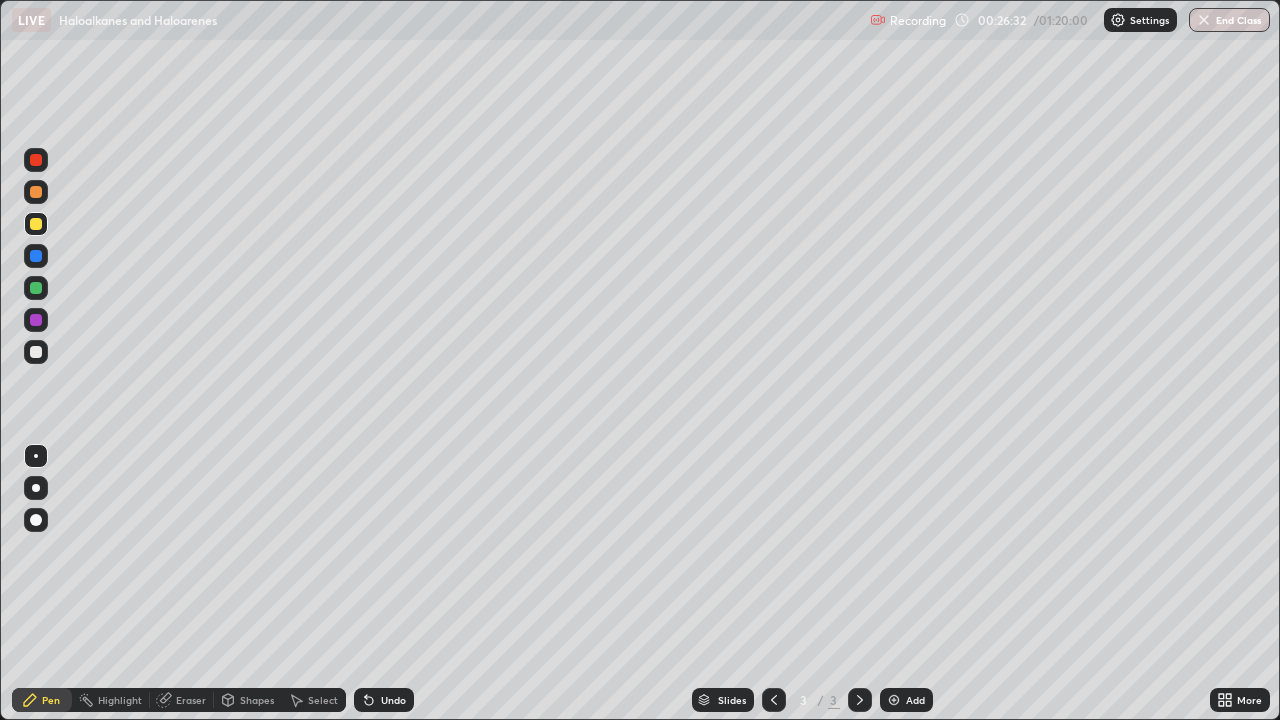 click at bounding box center [36, 352] 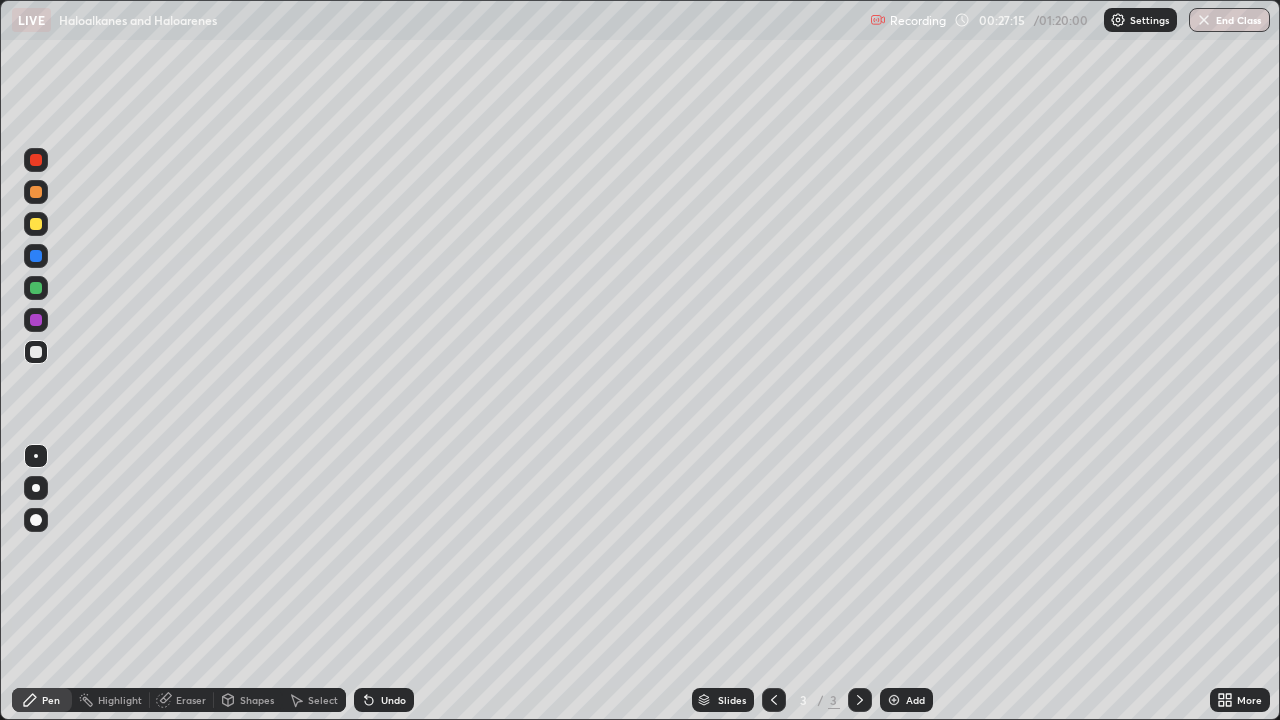 click at bounding box center (36, 192) 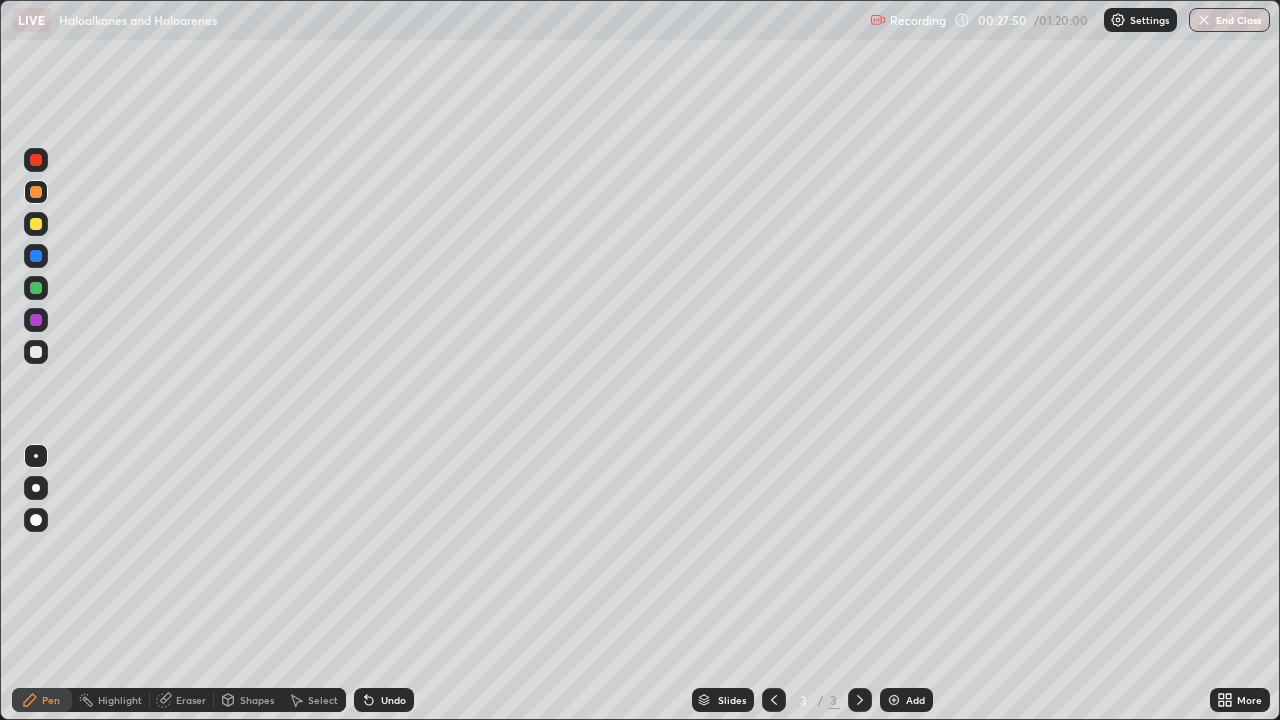 click at bounding box center [36, 352] 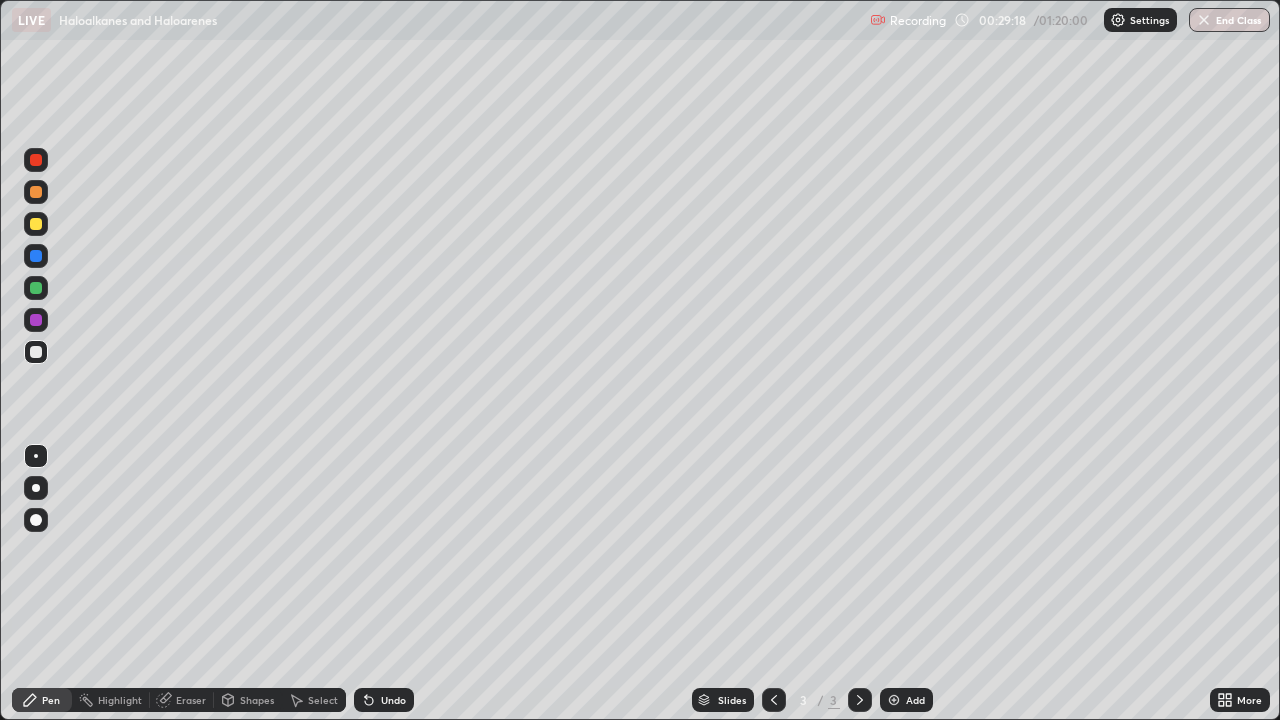 click at bounding box center (36, 256) 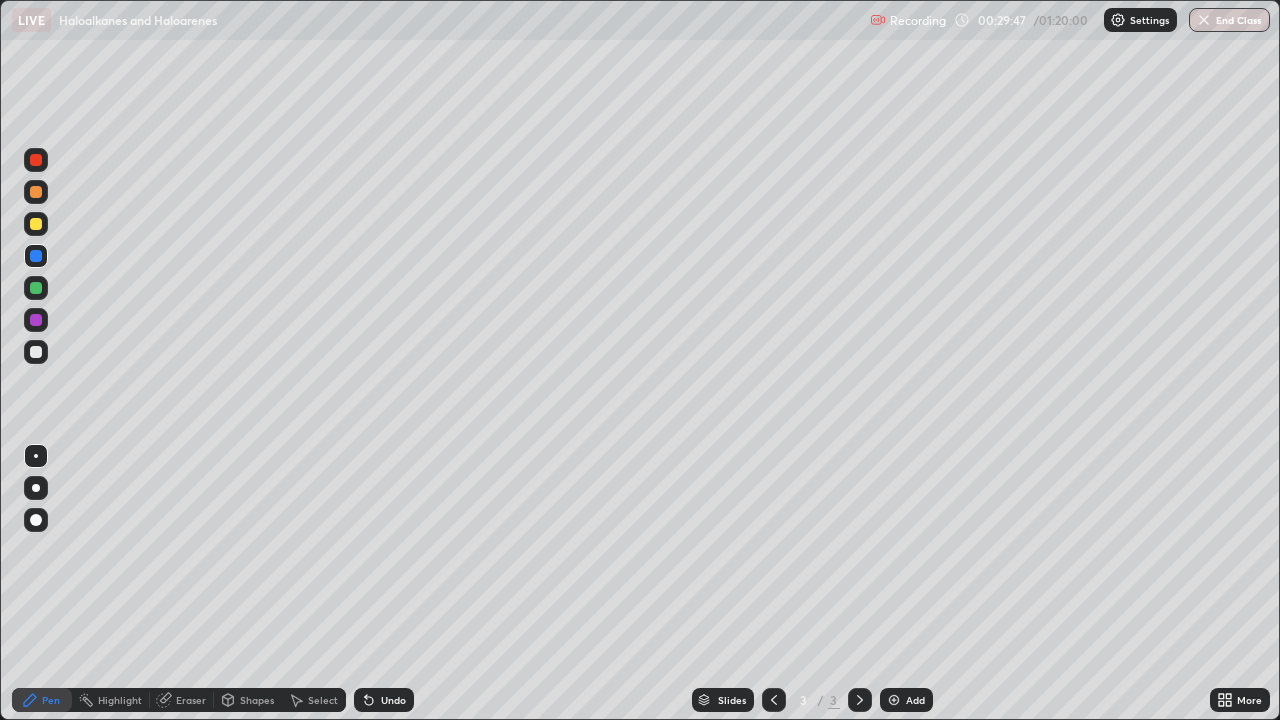 click at bounding box center (36, 352) 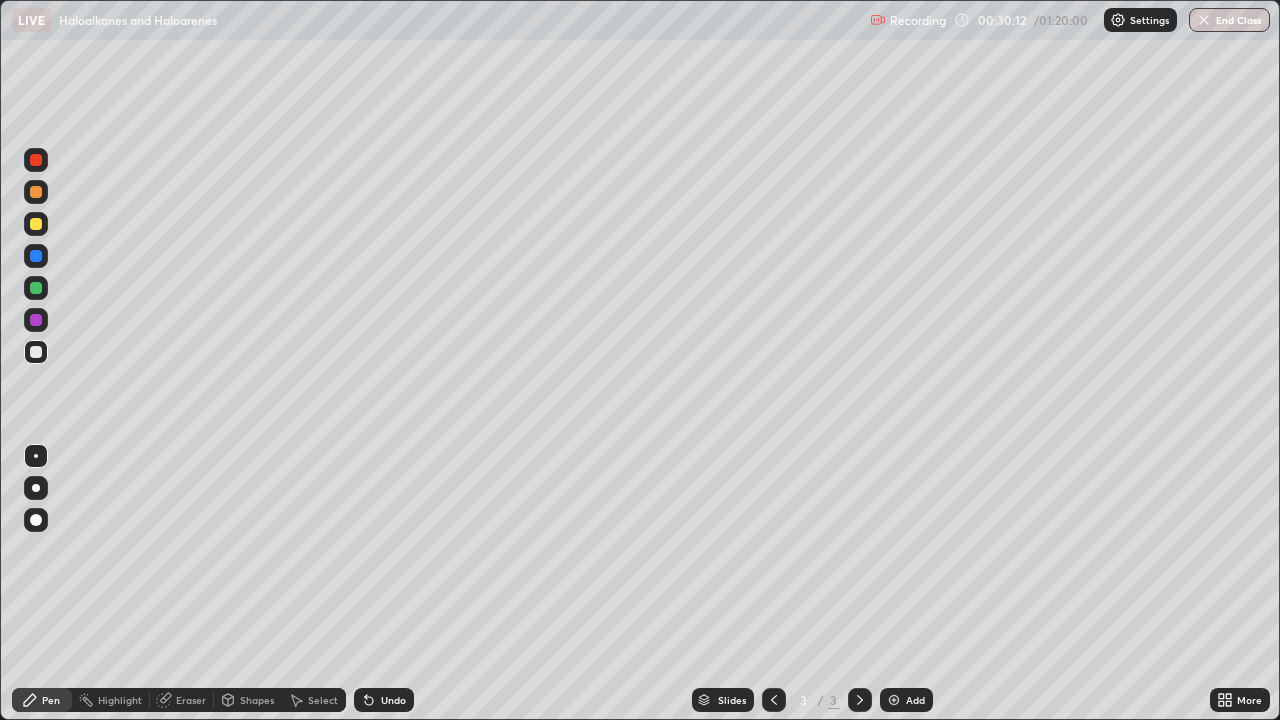 click at bounding box center (36, 288) 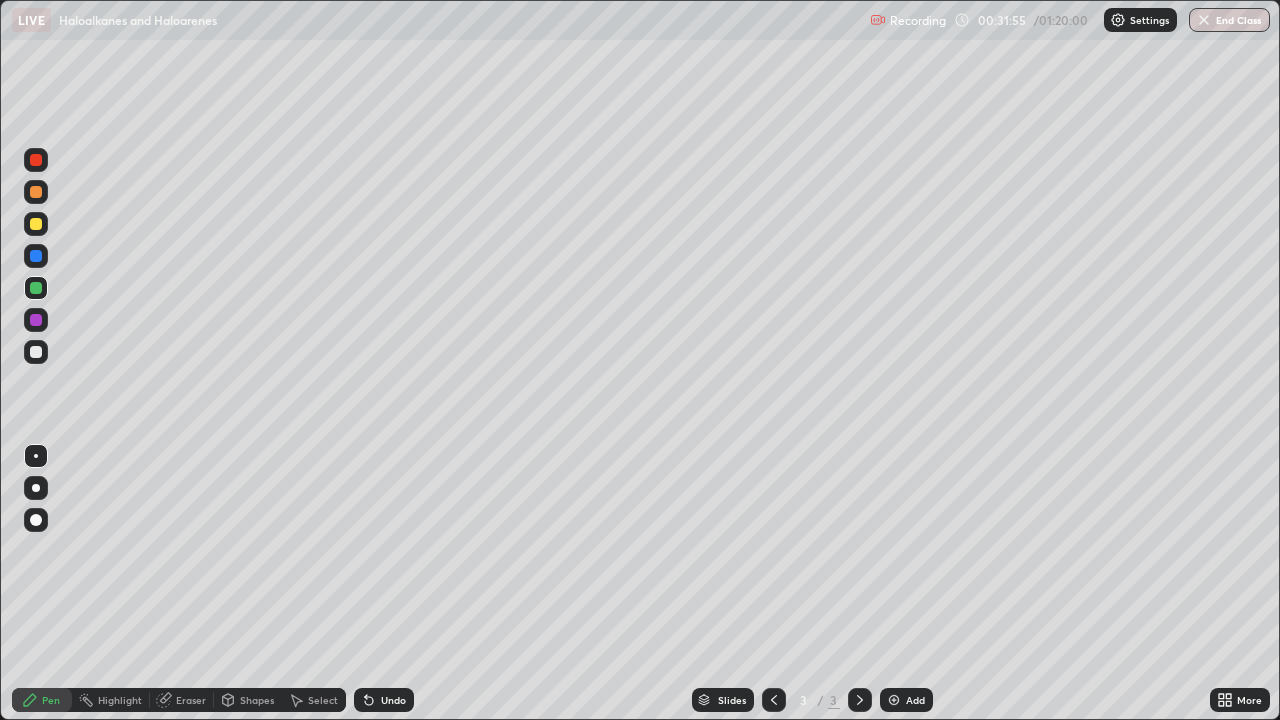 click on "Add" at bounding box center (906, 700) 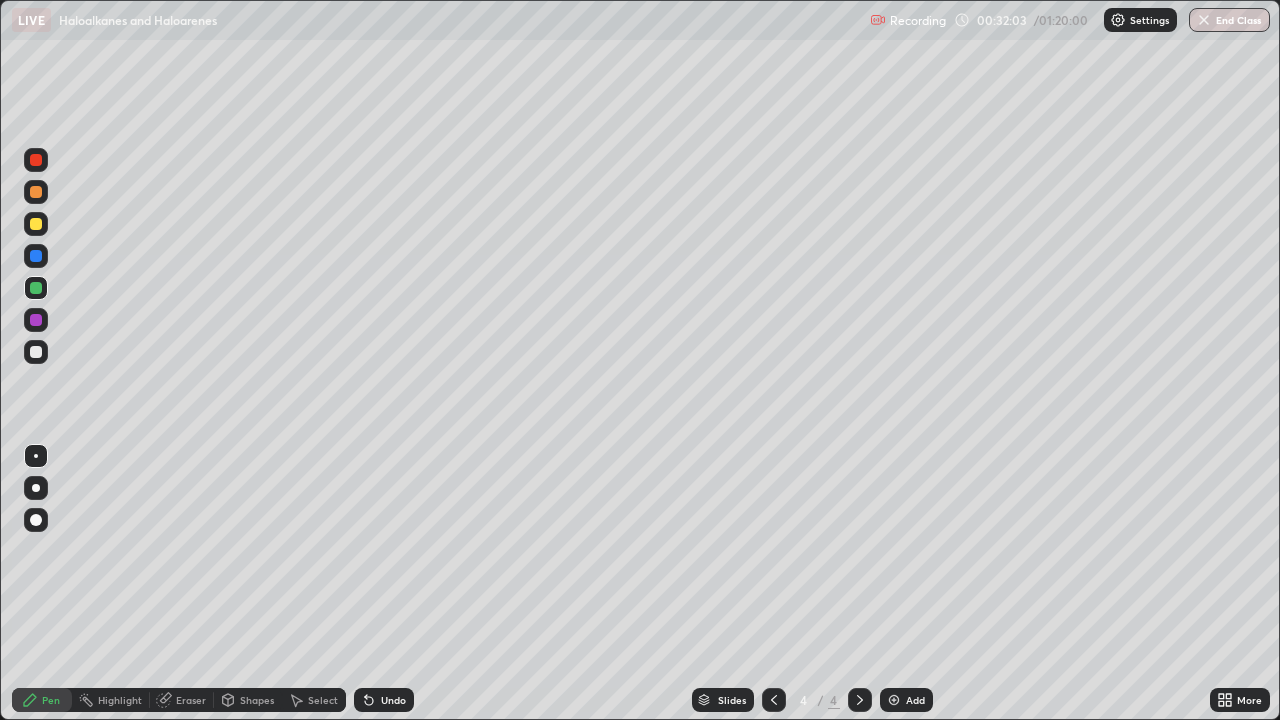 click at bounding box center (36, 488) 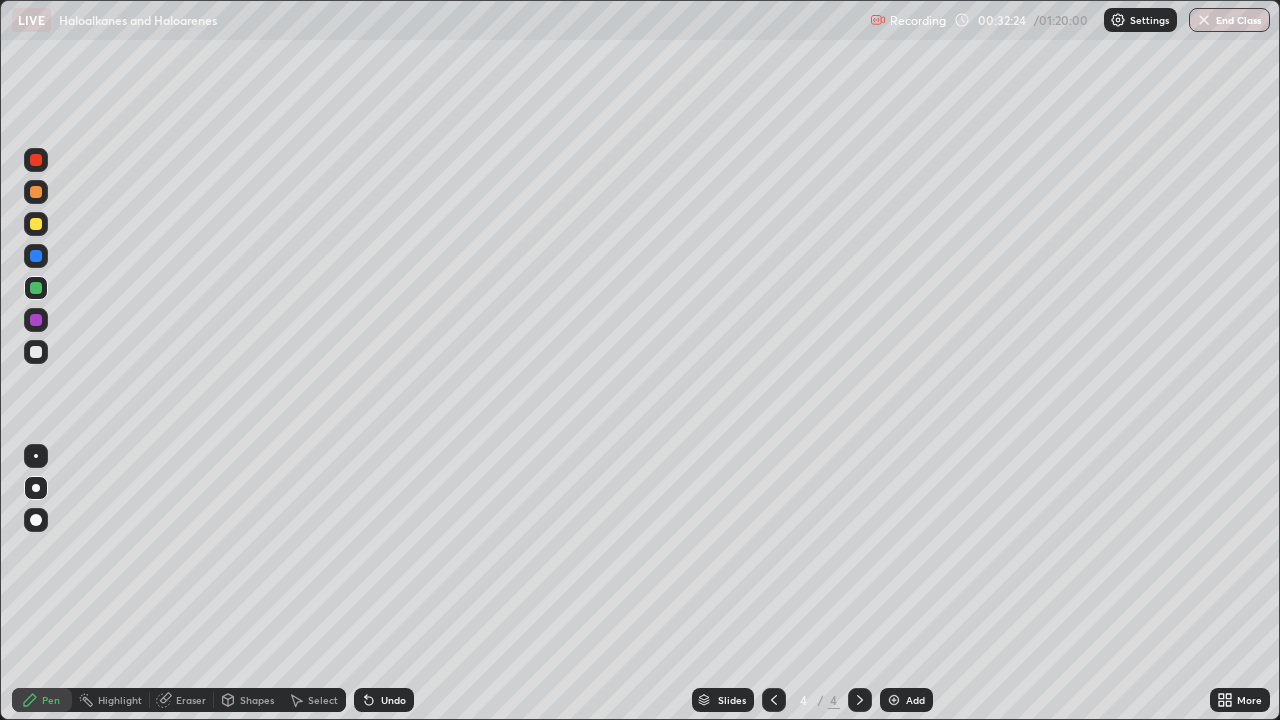 click at bounding box center (36, 352) 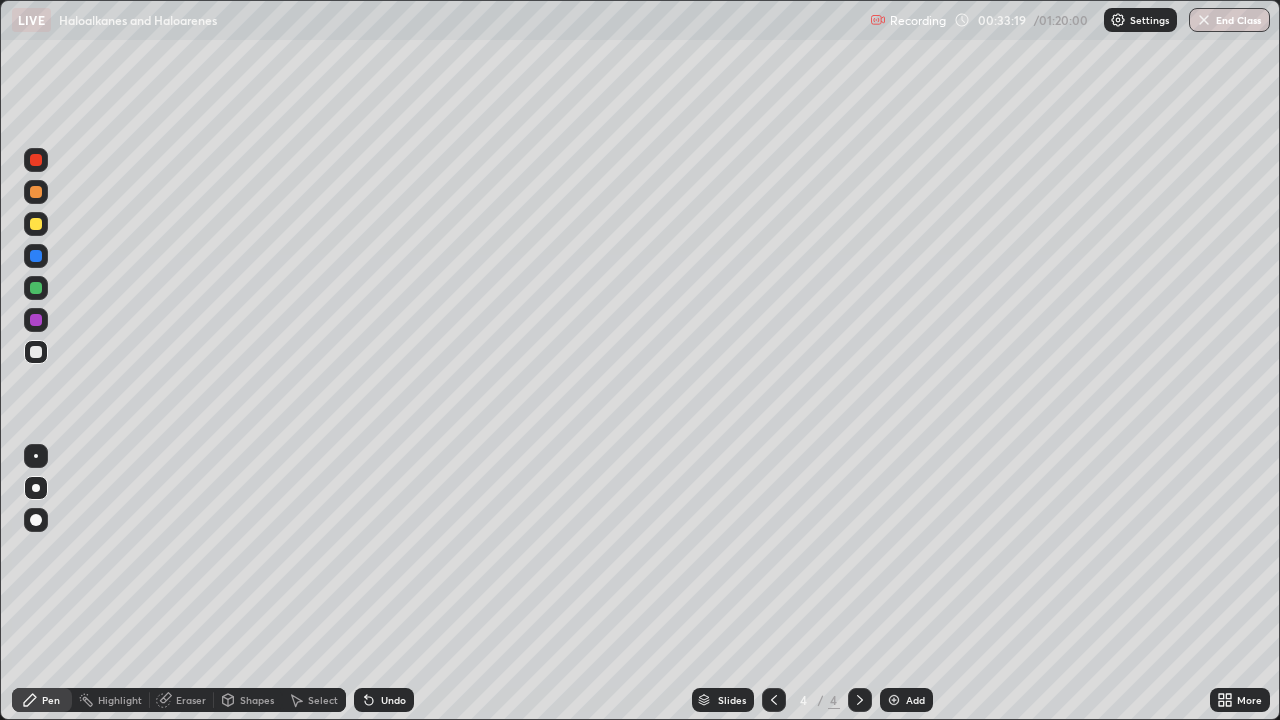 click at bounding box center [36, 320] 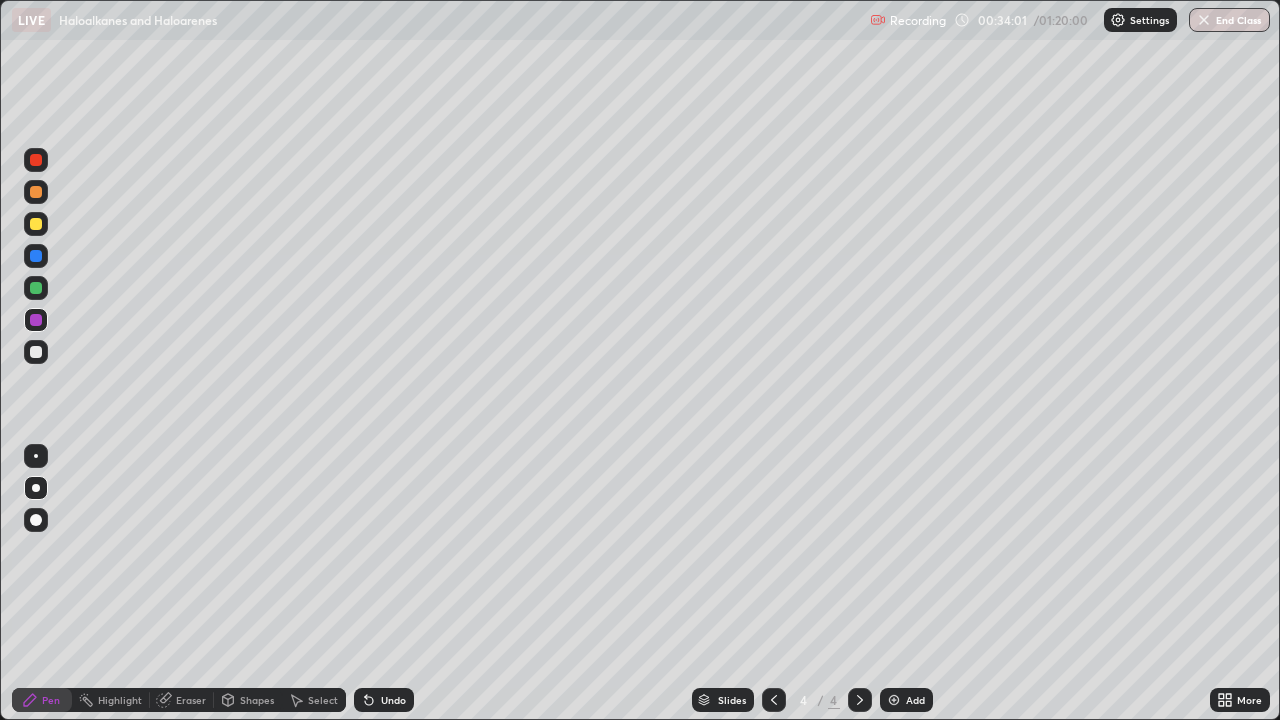 click at bounding box center [36, 352] 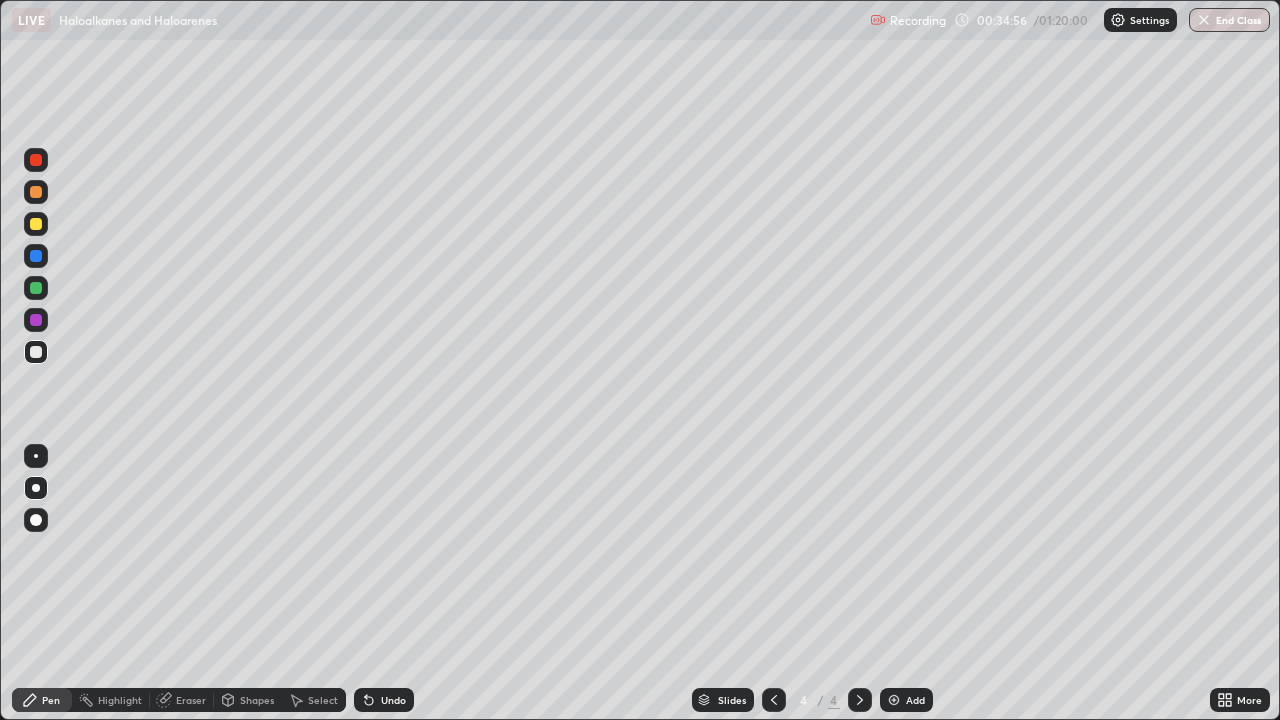 click at bounding box center [36, 288] 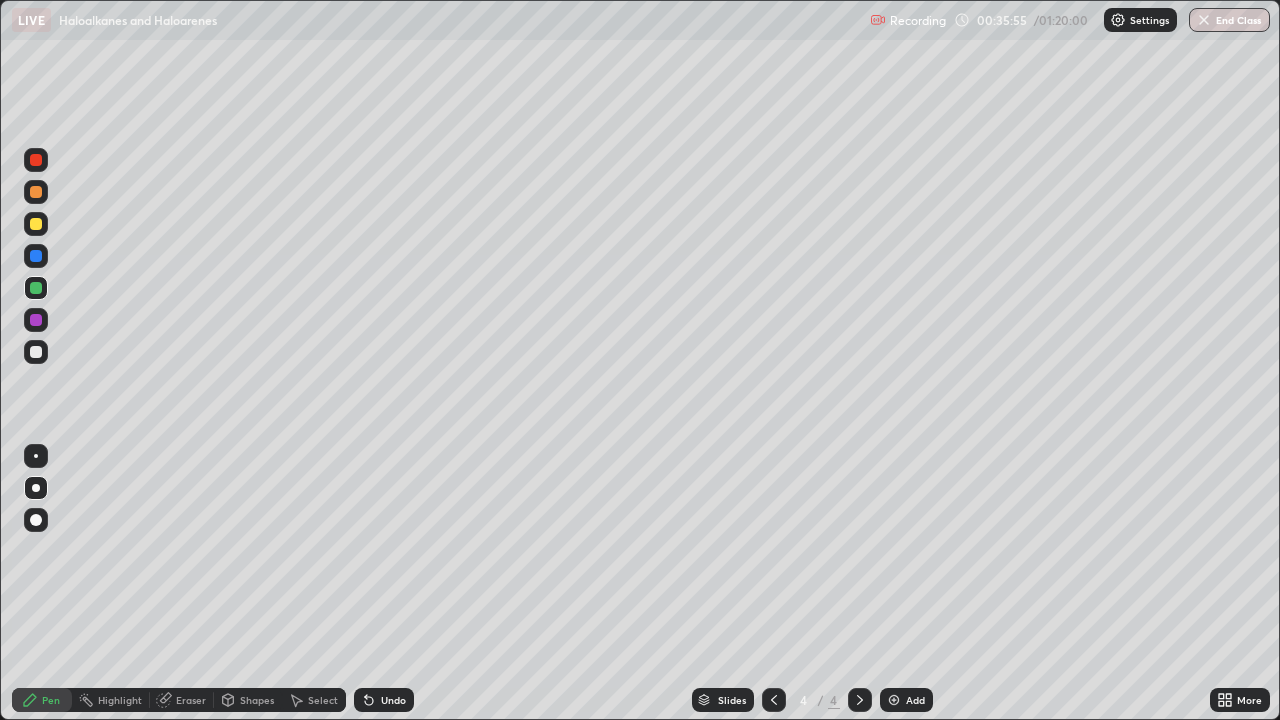 click at bounding box center (36, 352) 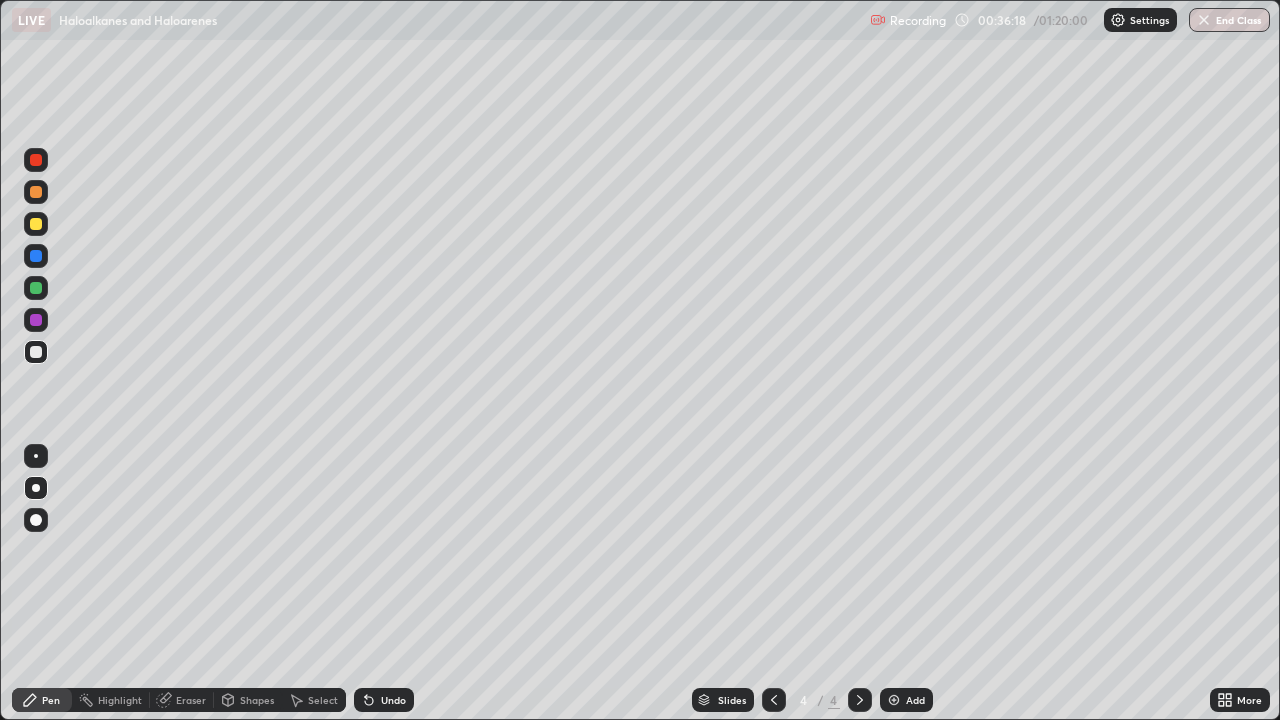 click at bounding box center [36, 224] 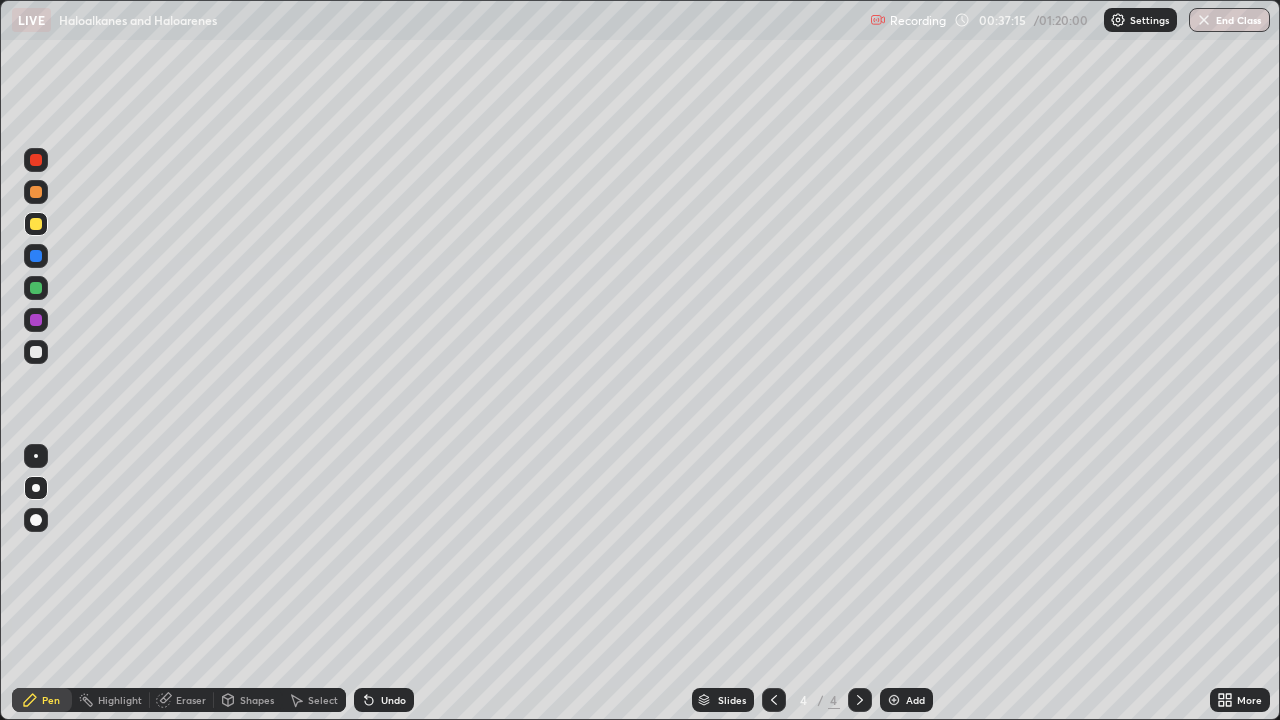 click on "Add" at bounding box center (906, 700) 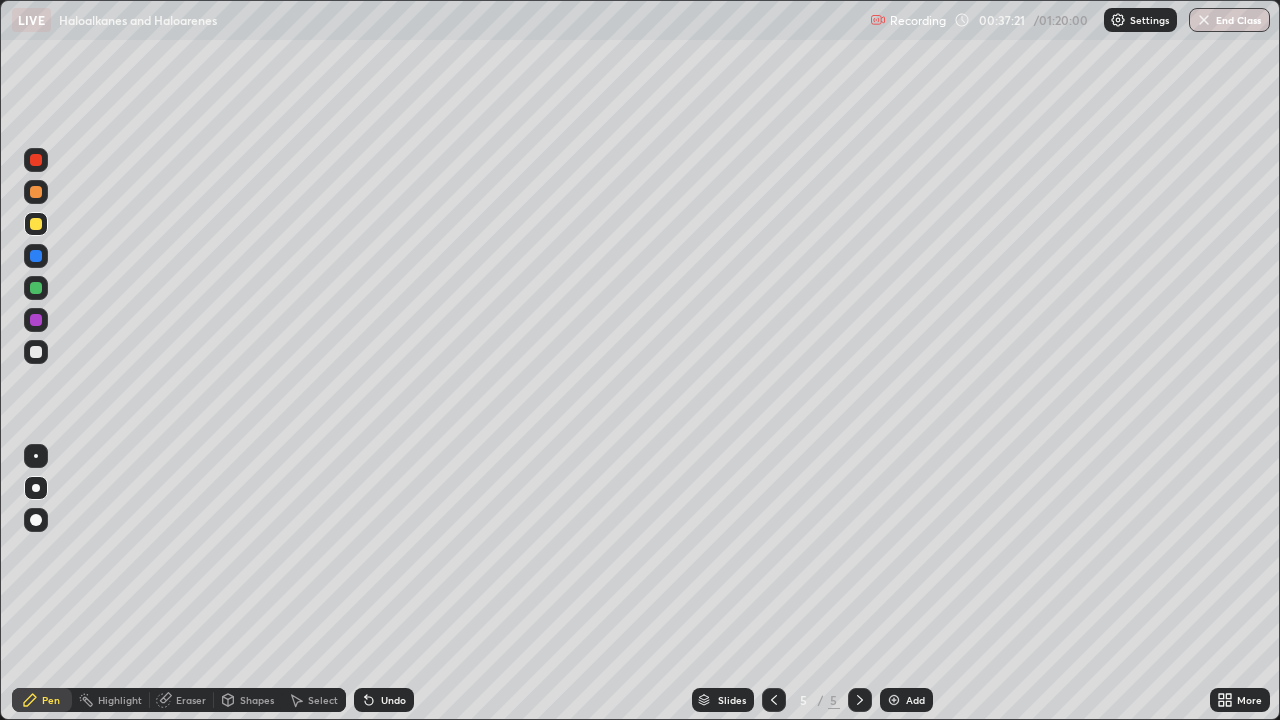 click at bounding box center (36, 456) 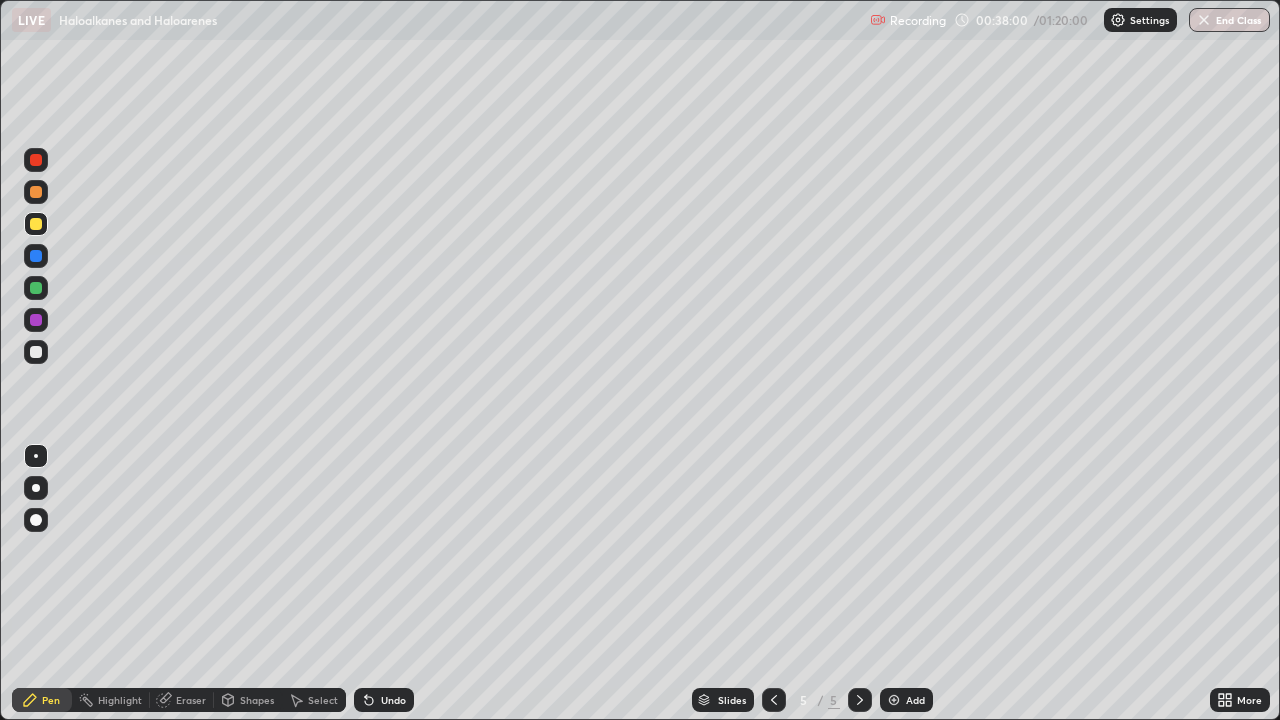 click at bounding box center (36, 352) 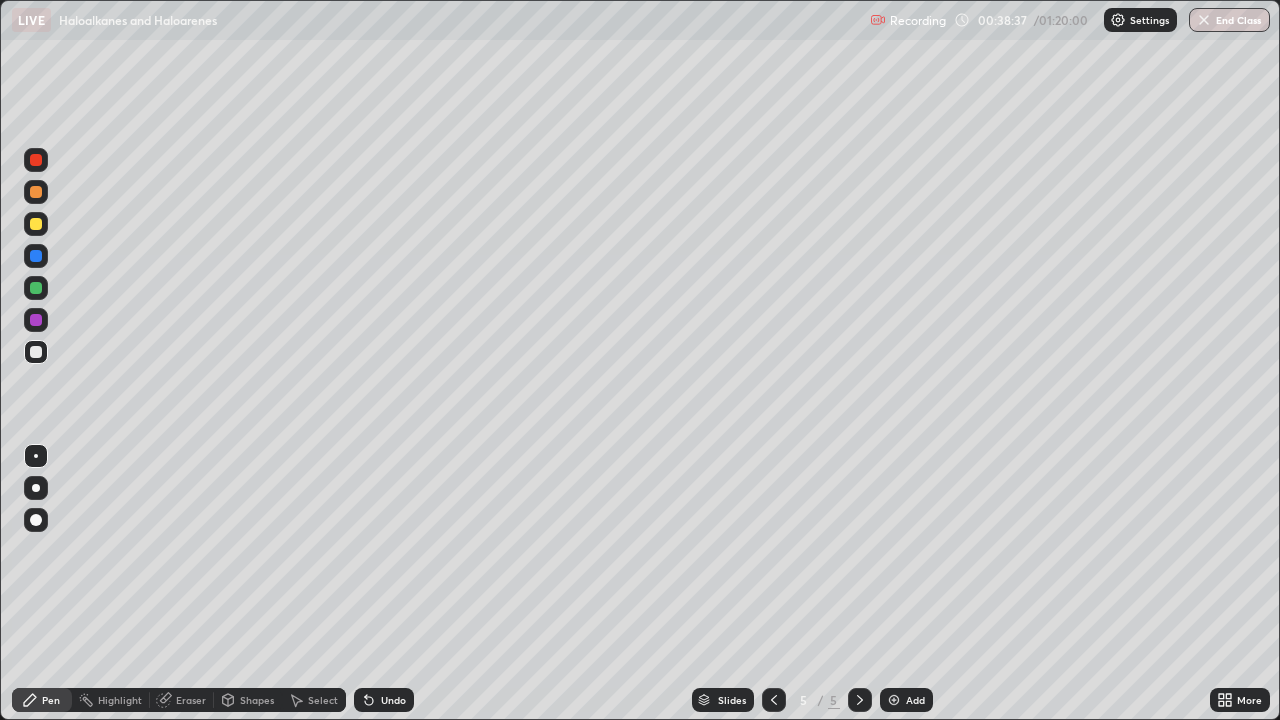 click at bounding box center [36, 288] 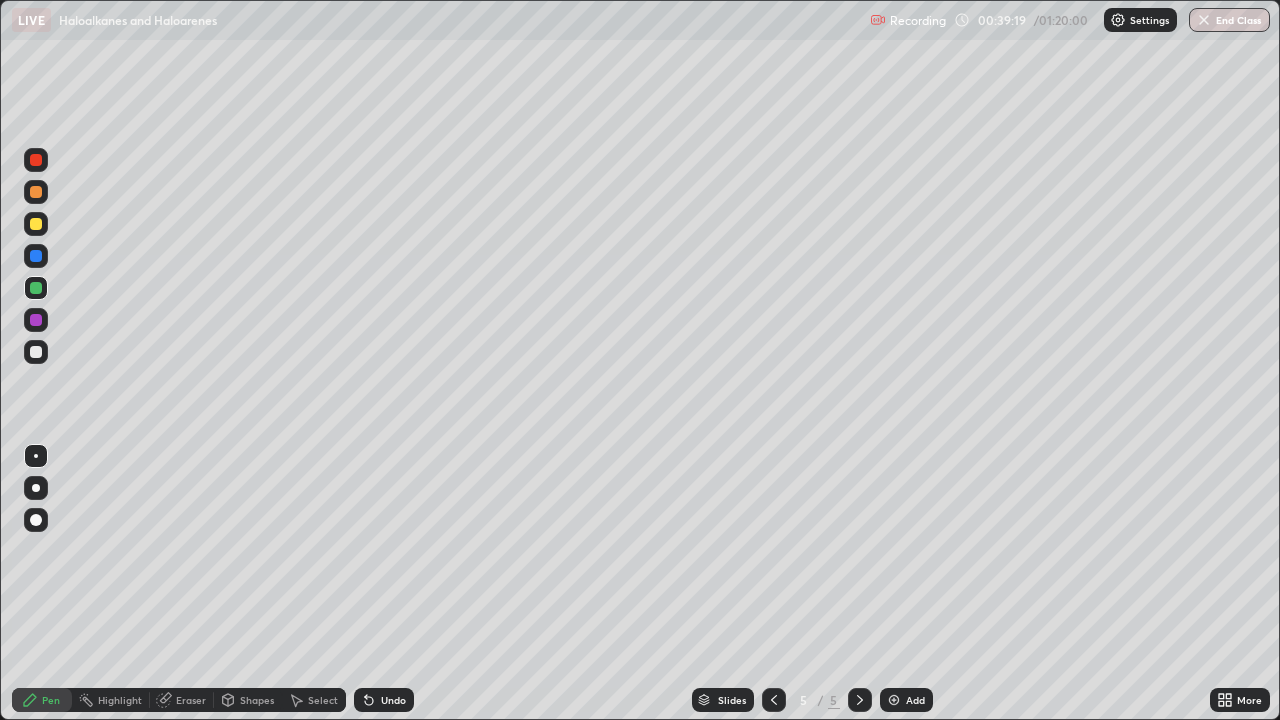 click at bounding box center (36, 352) 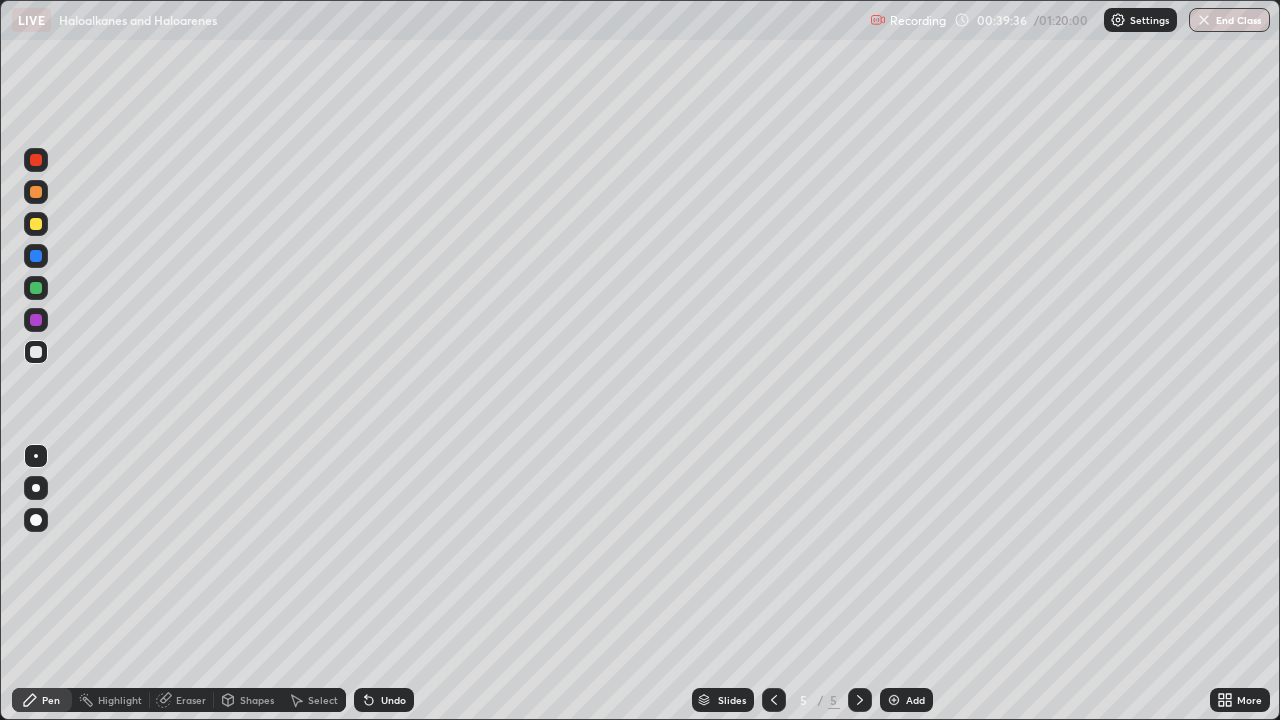 click at bounding box center [36, 224] 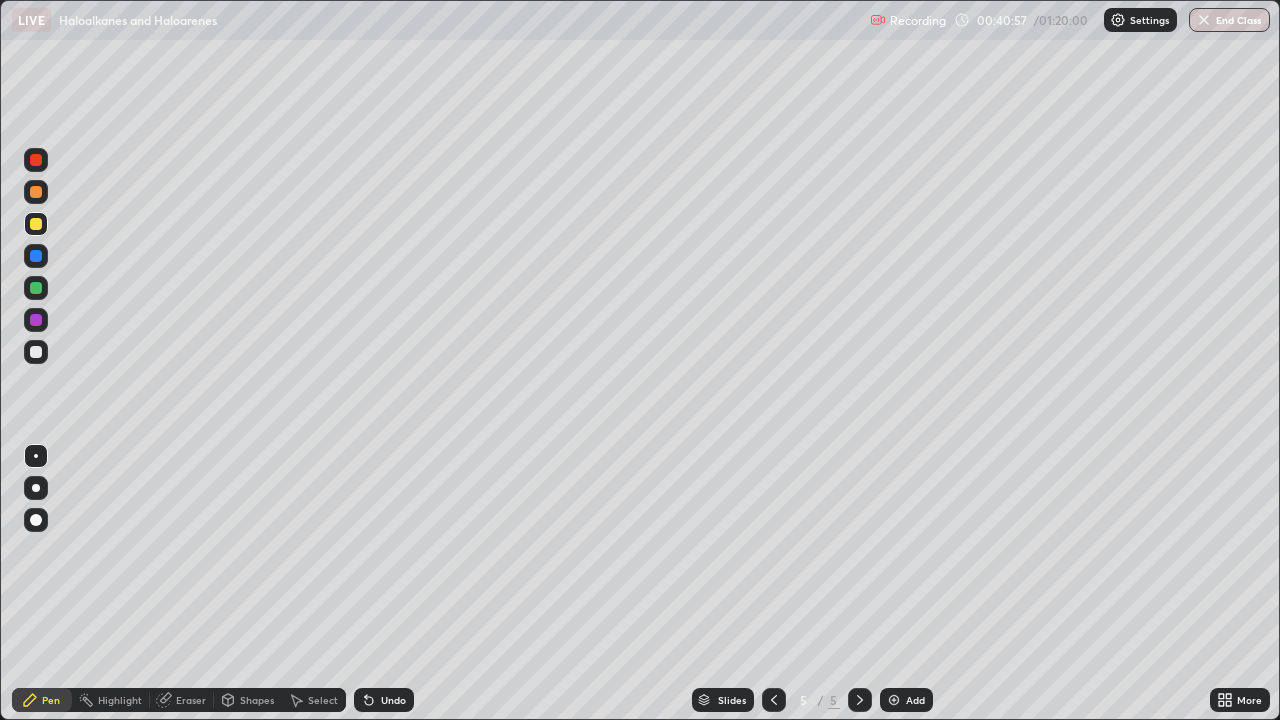 click at bounding box center [36, 288] 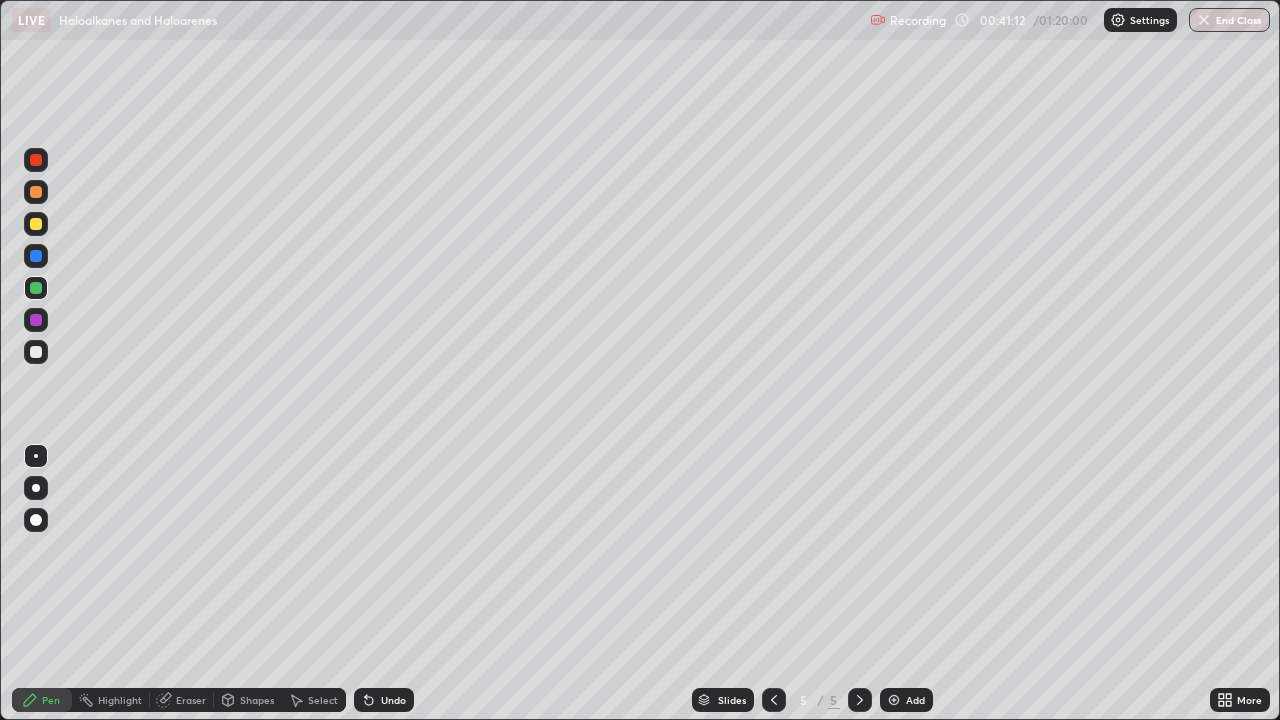 click at bounding box center [36, 352] 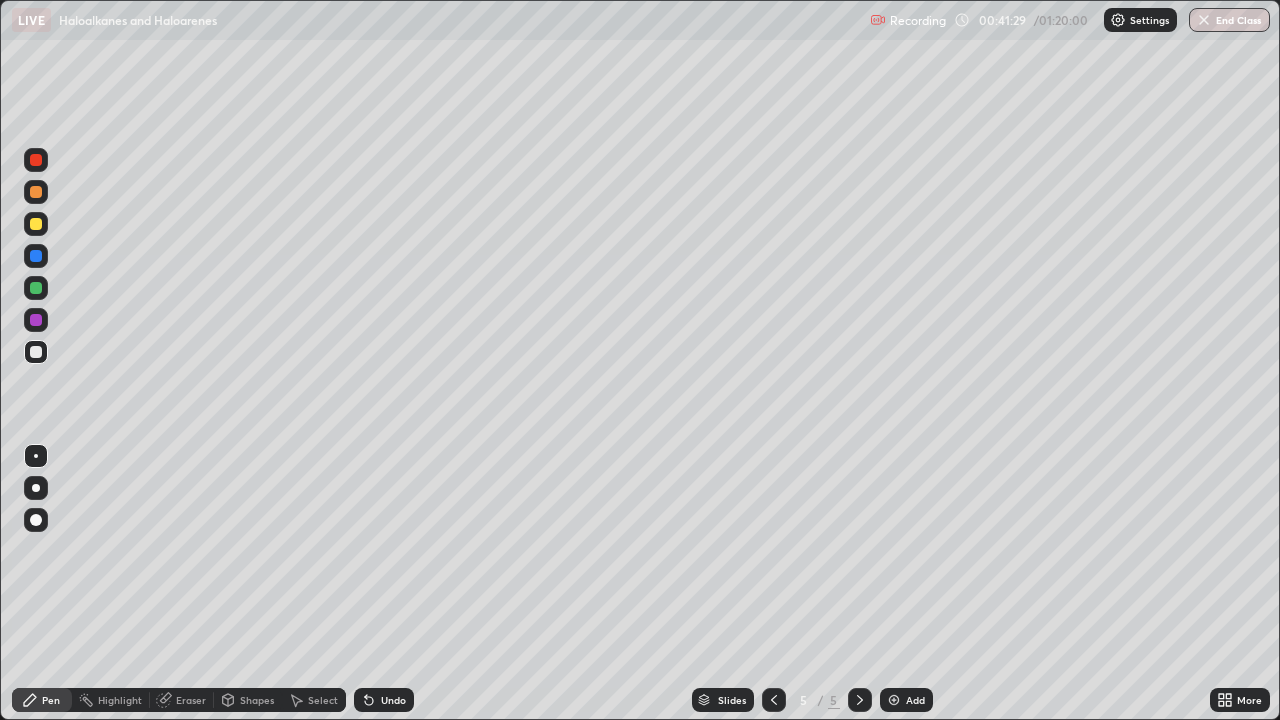 click at bounding box center (36, 320) 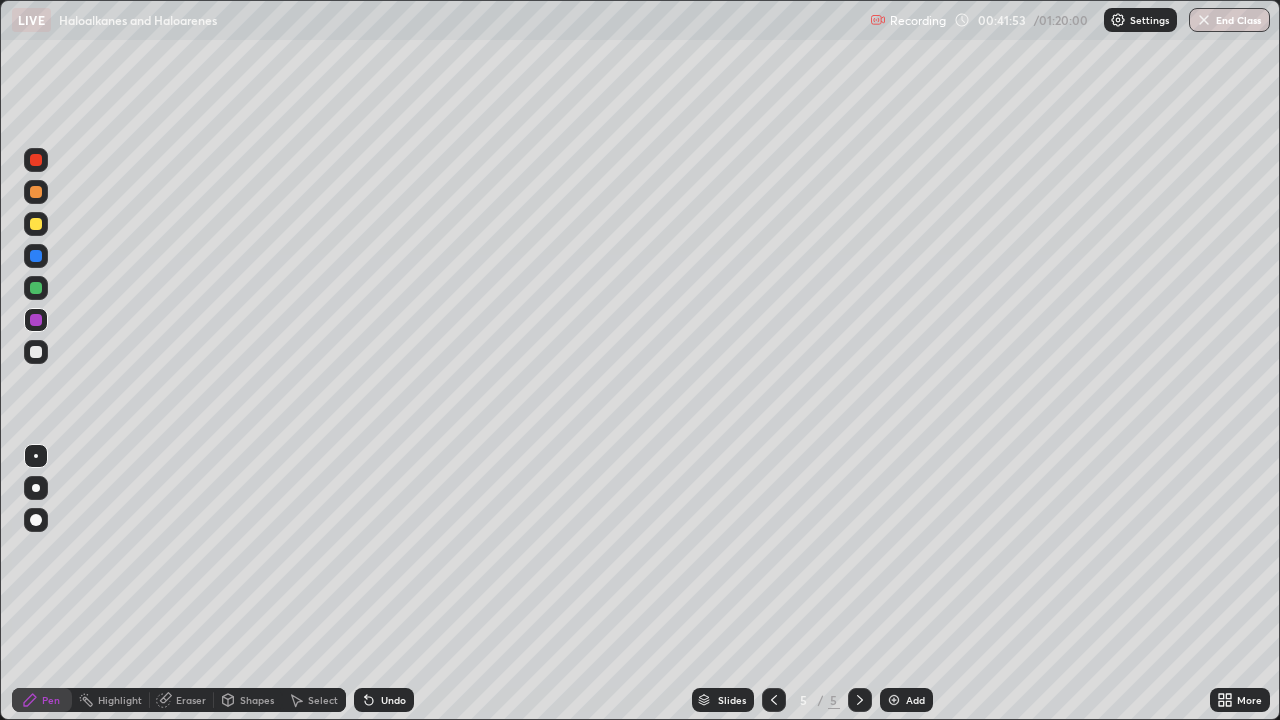 click at bounding box center [36, 352] 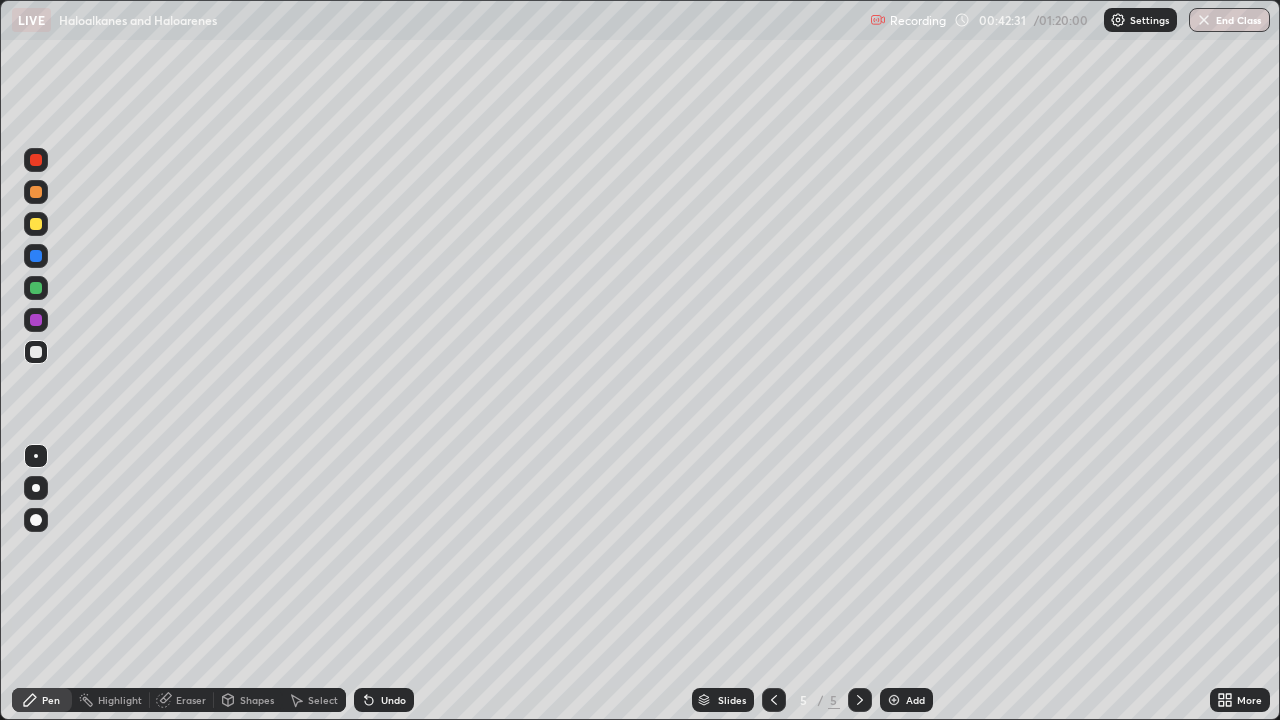 click at bounding box center (36, 192) 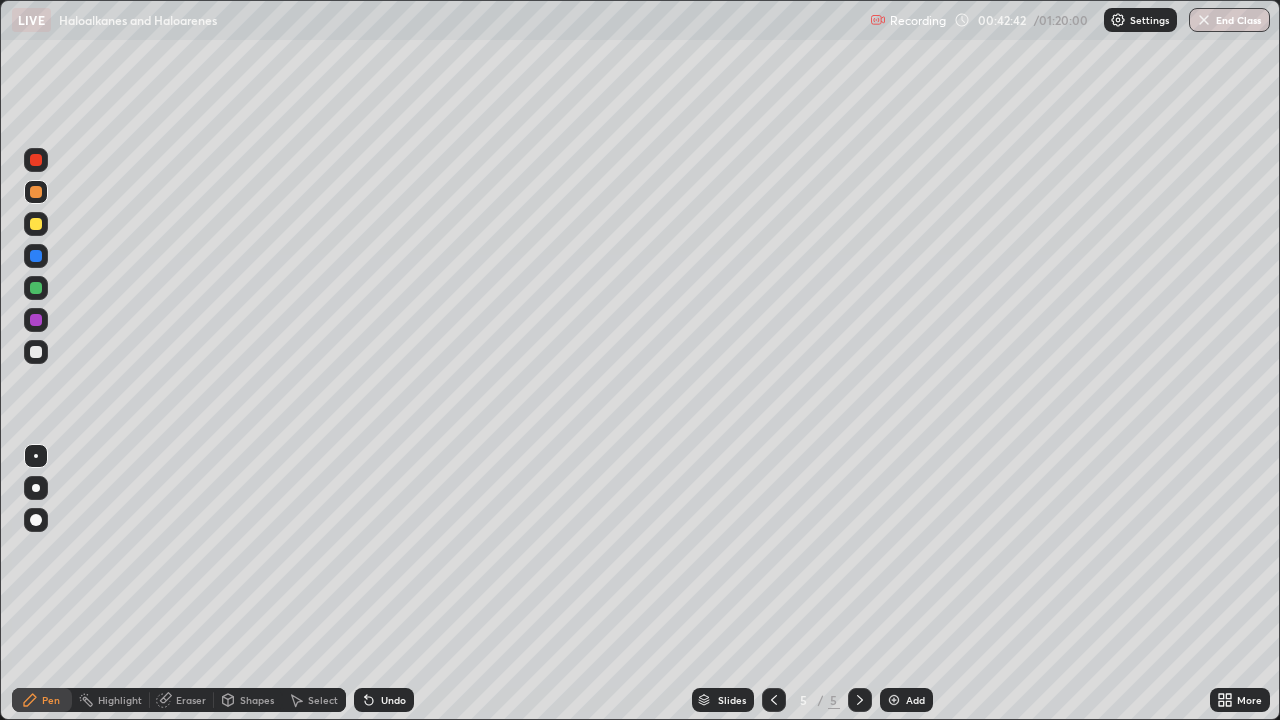 click at bounding box center [36, 352] 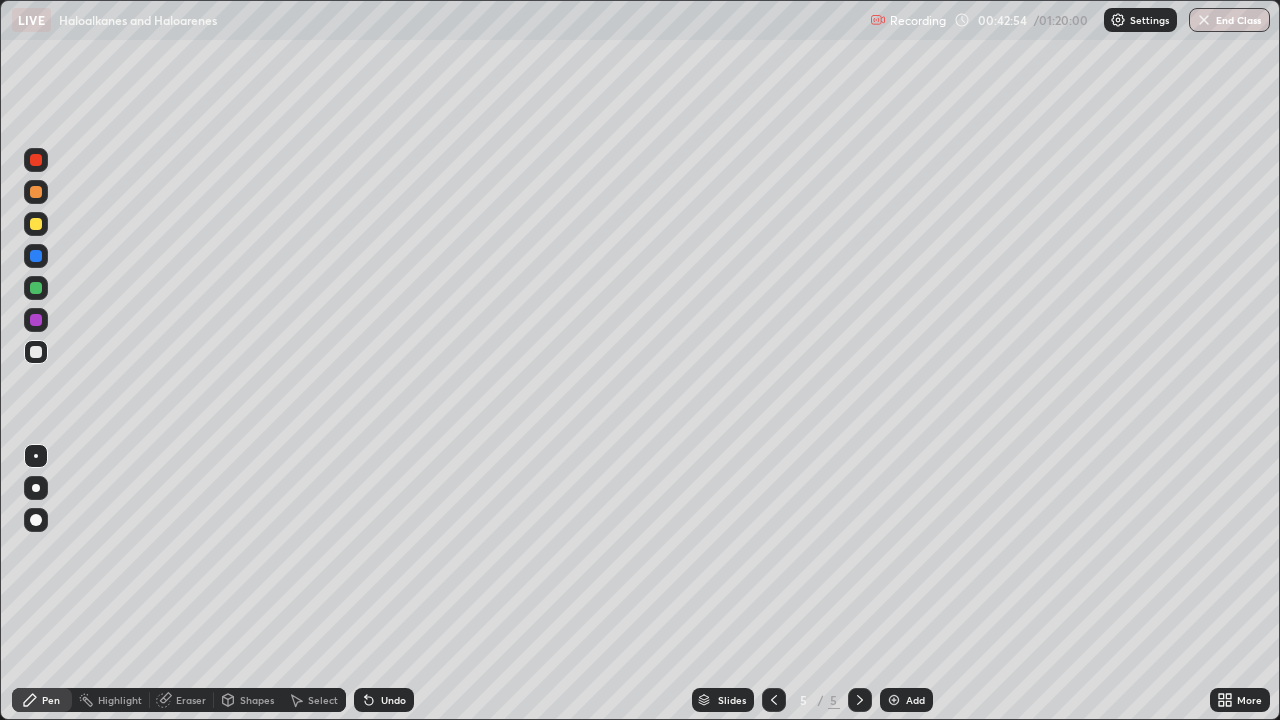 click at bounding box center [36, 320] 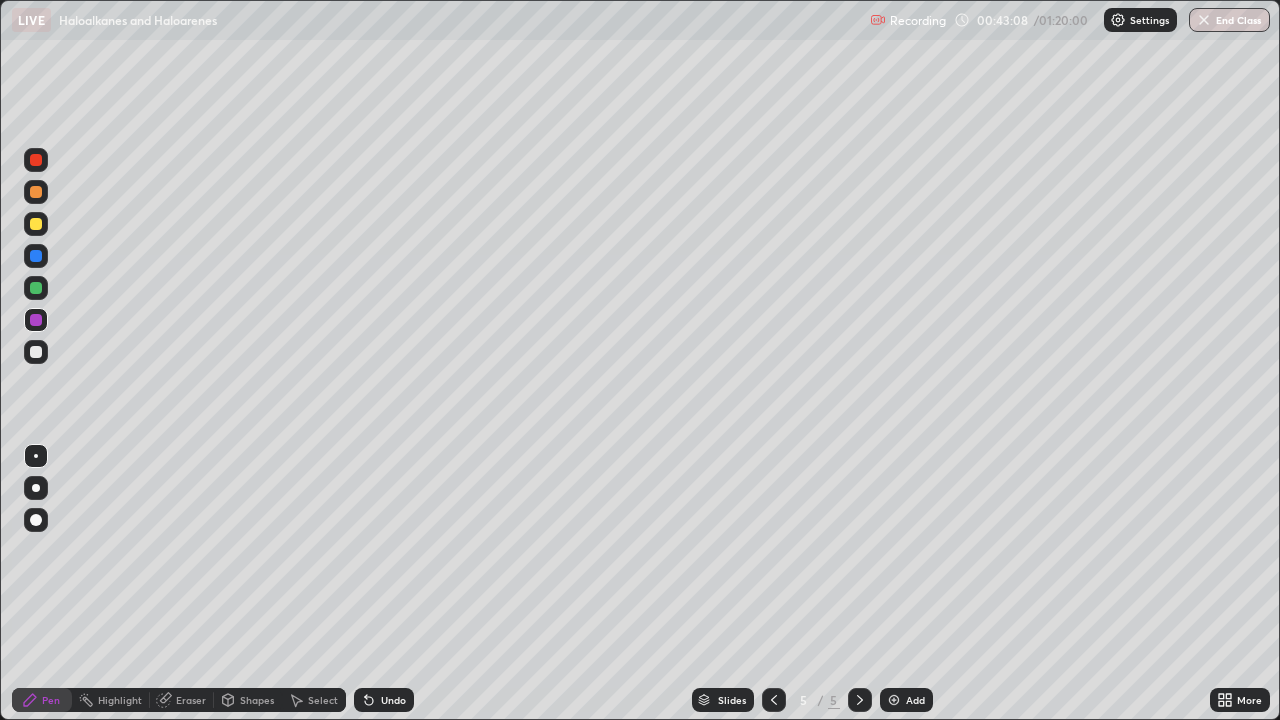 click at bounding box center [36, 256] 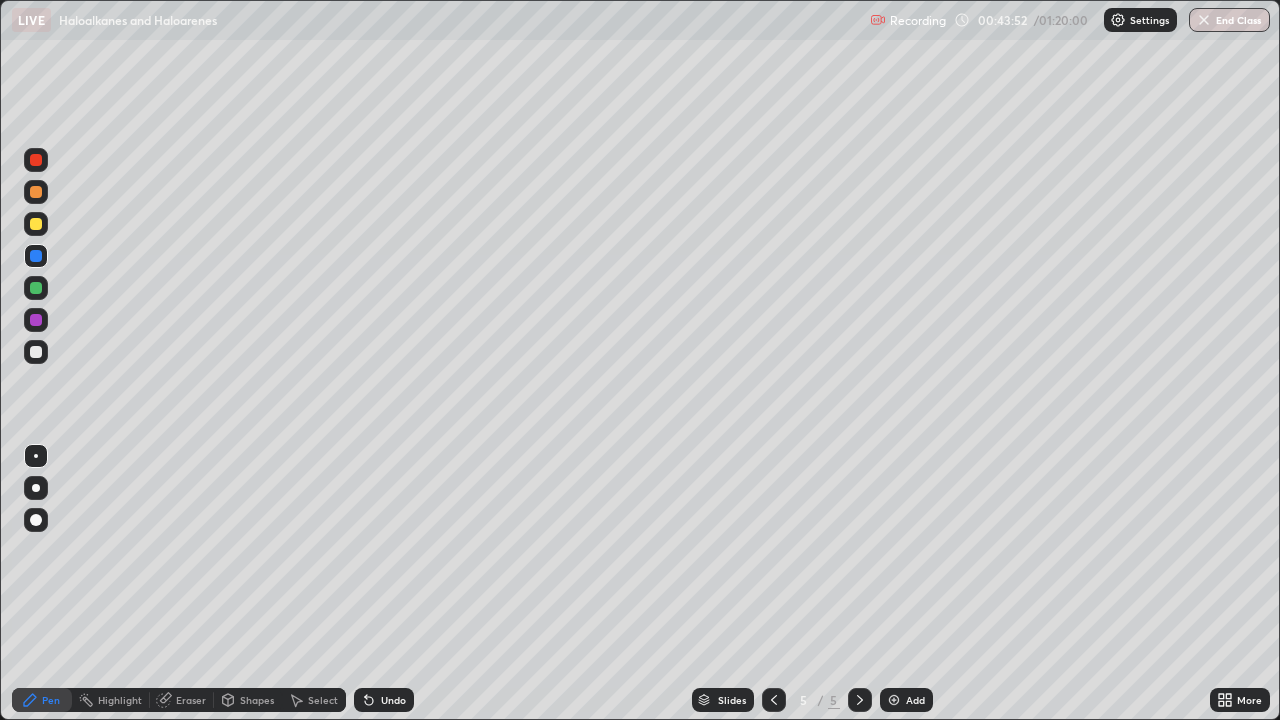 click at bounding box center [36, 352] 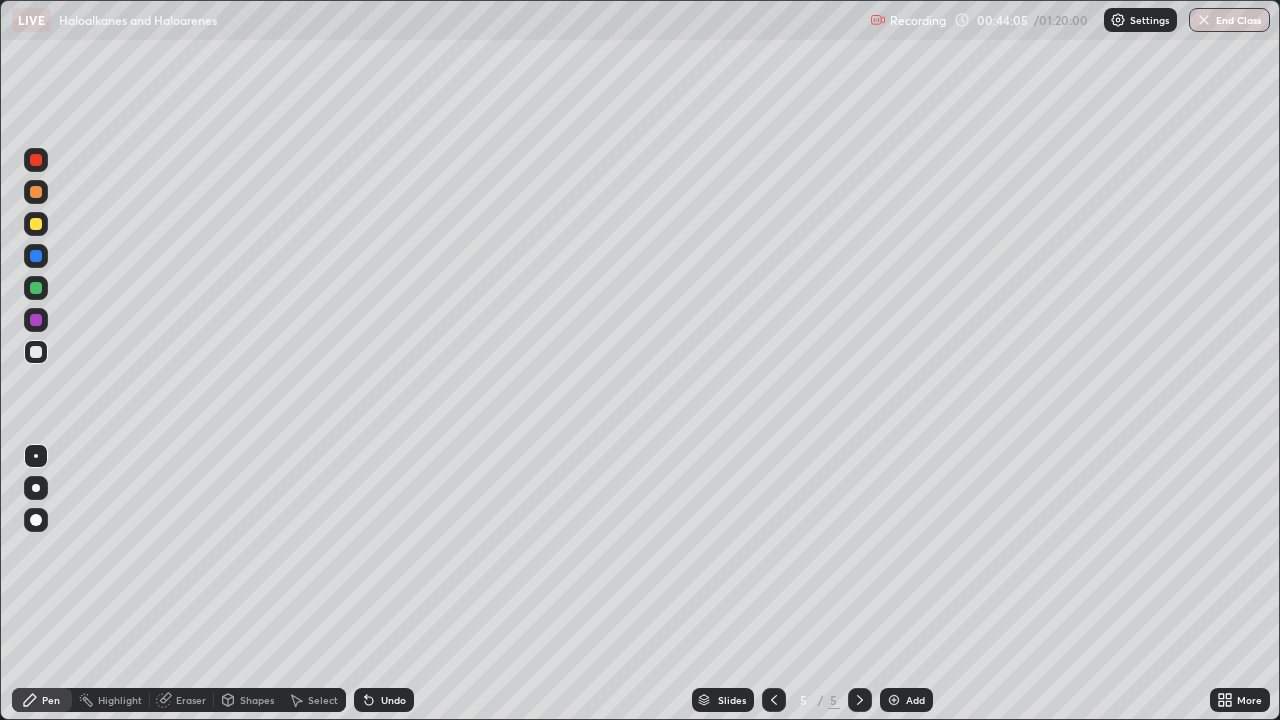 click on "Undo" at bounding box center [393, 700] 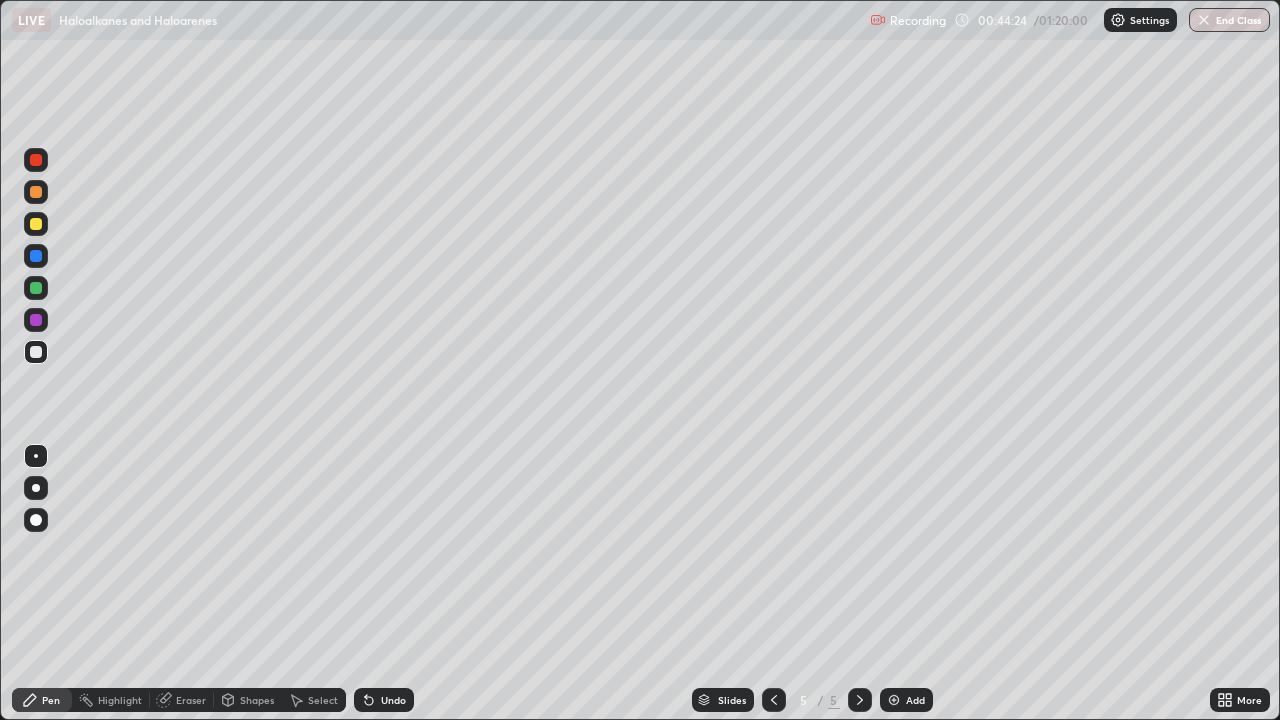 click at bounding box center (36, 224) 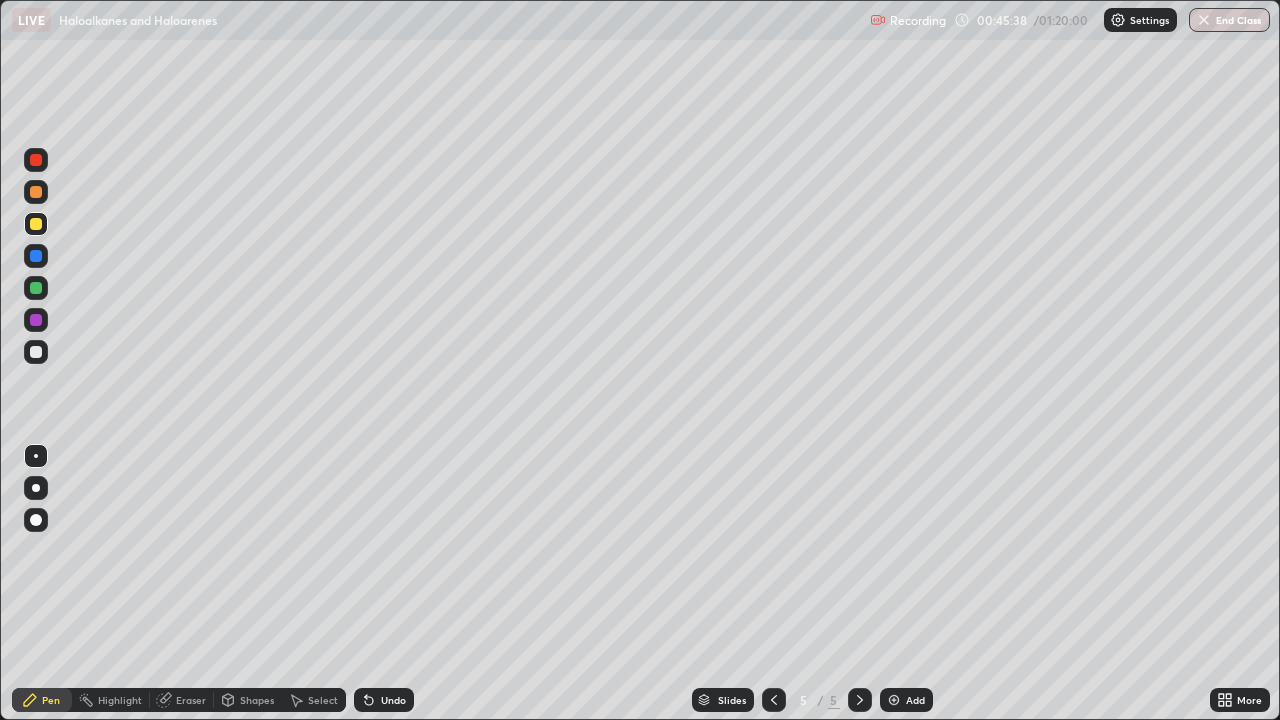 click 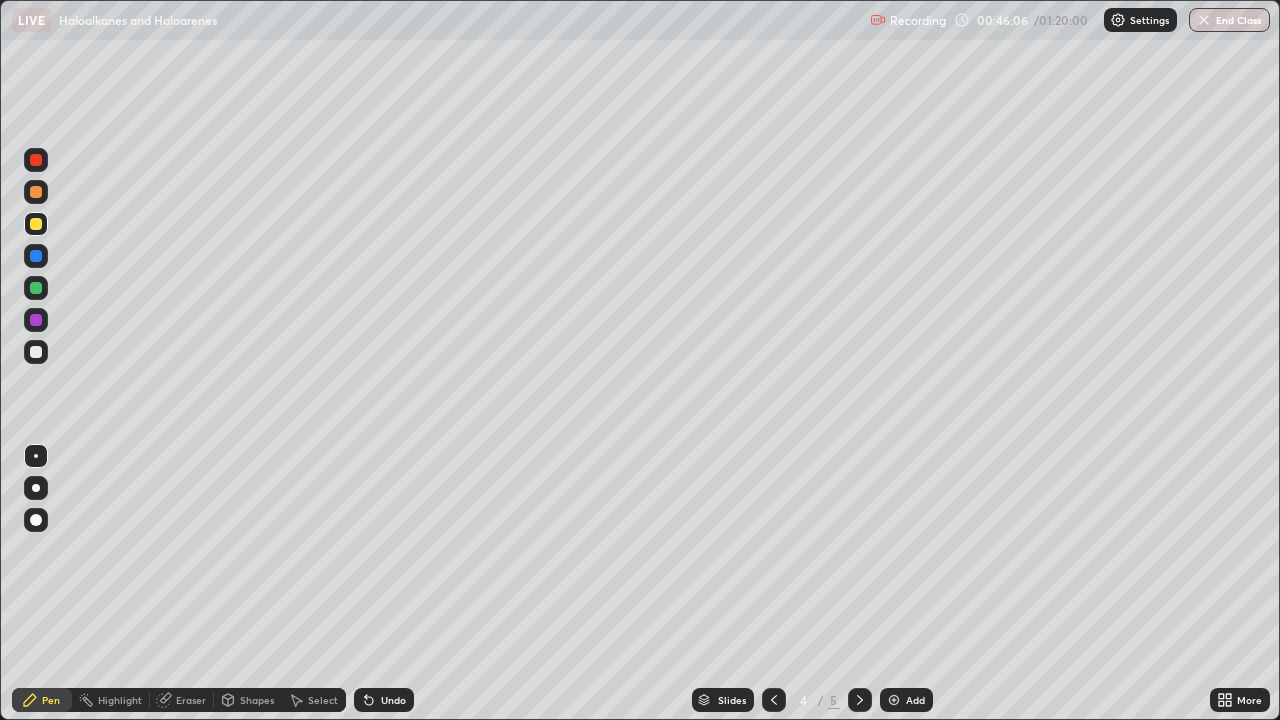 click 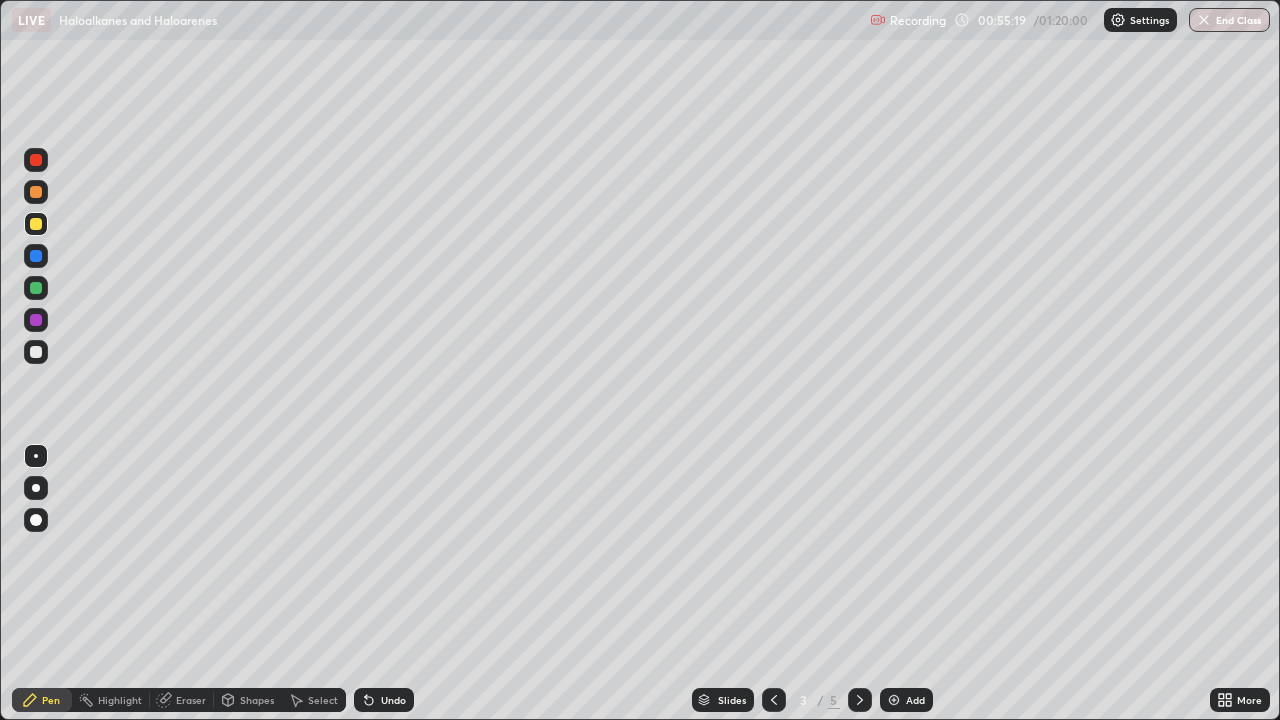 click at bounding box center (860, 700) 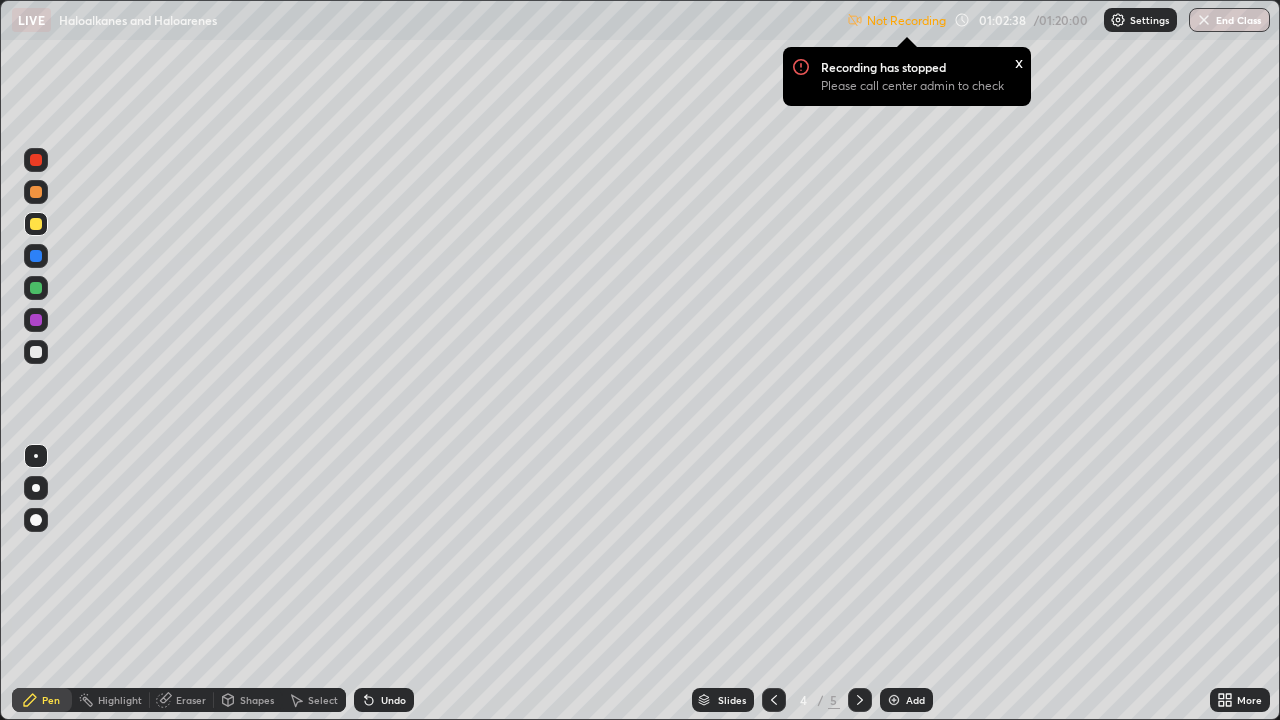 click 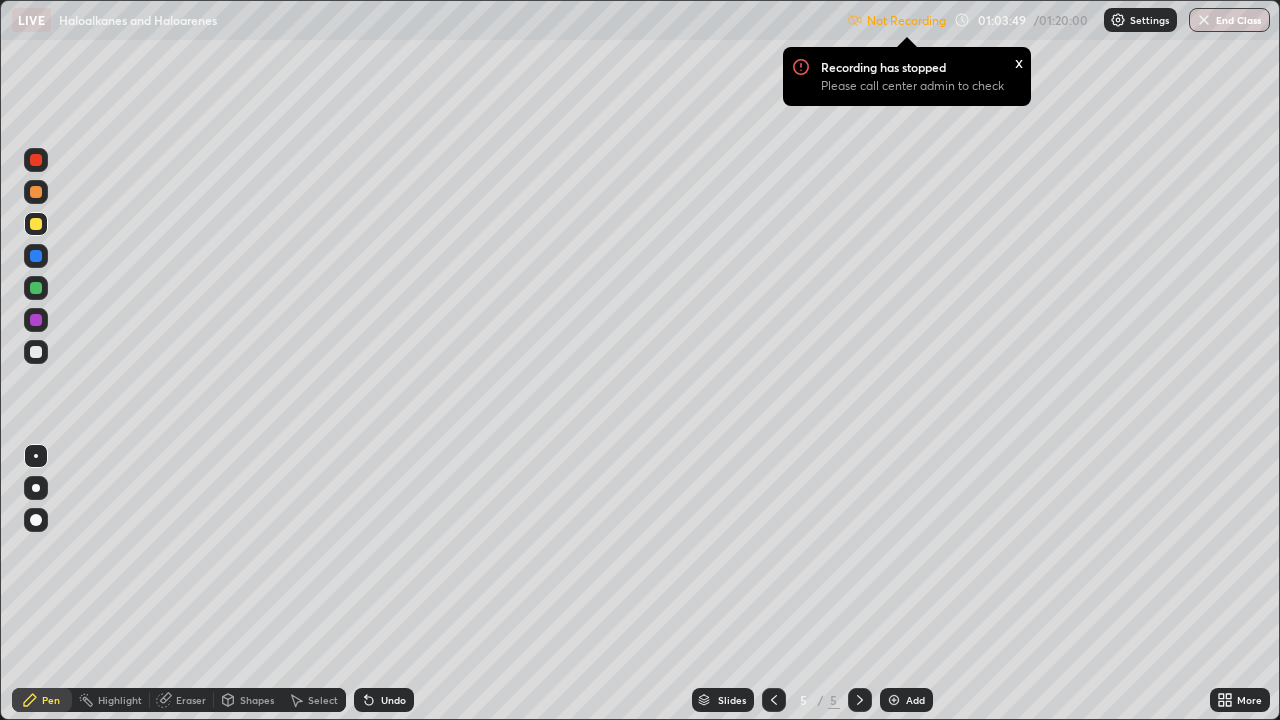 click on "x" at bounding box center [1019, 61] 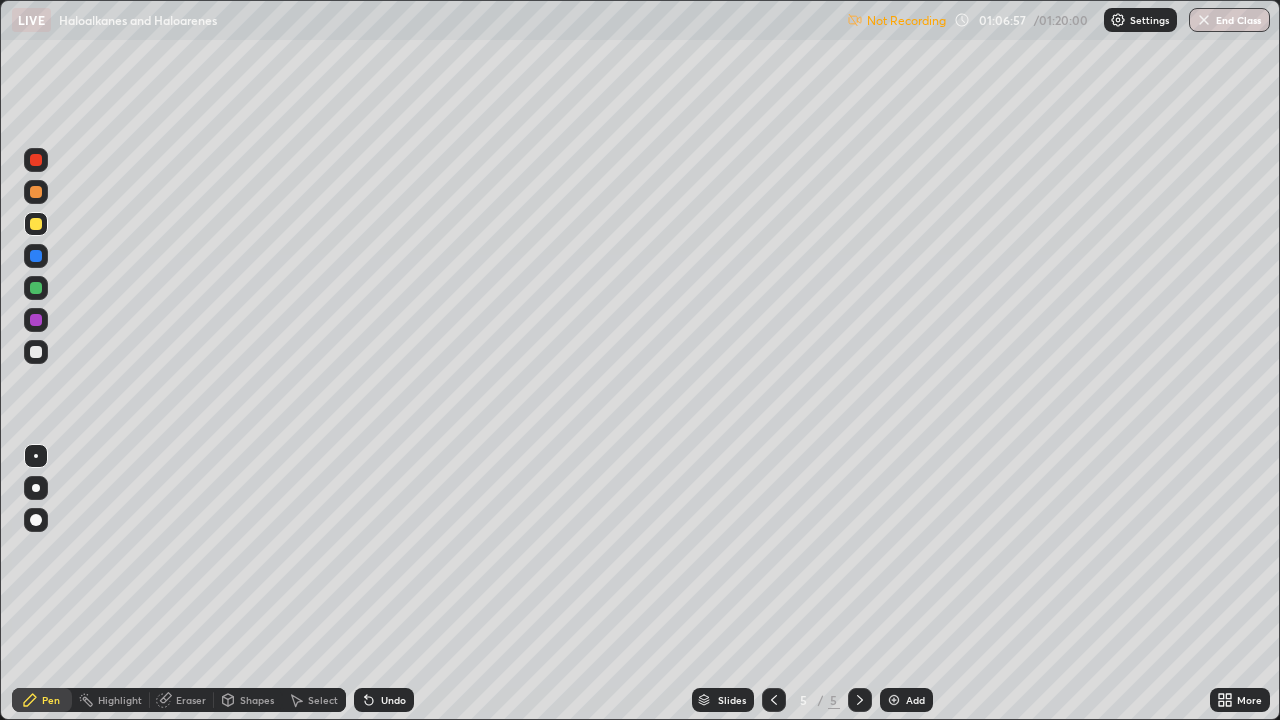 click 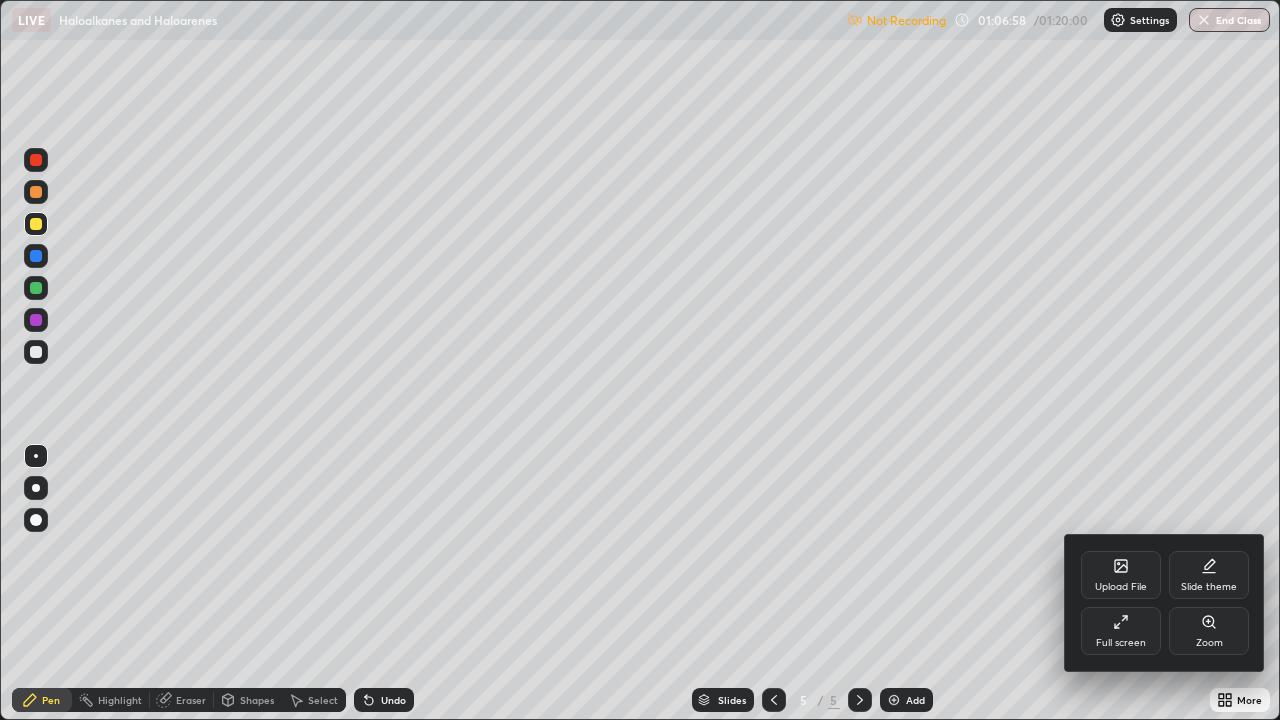 click on "Full screen" at bounding box center [1121, 631] 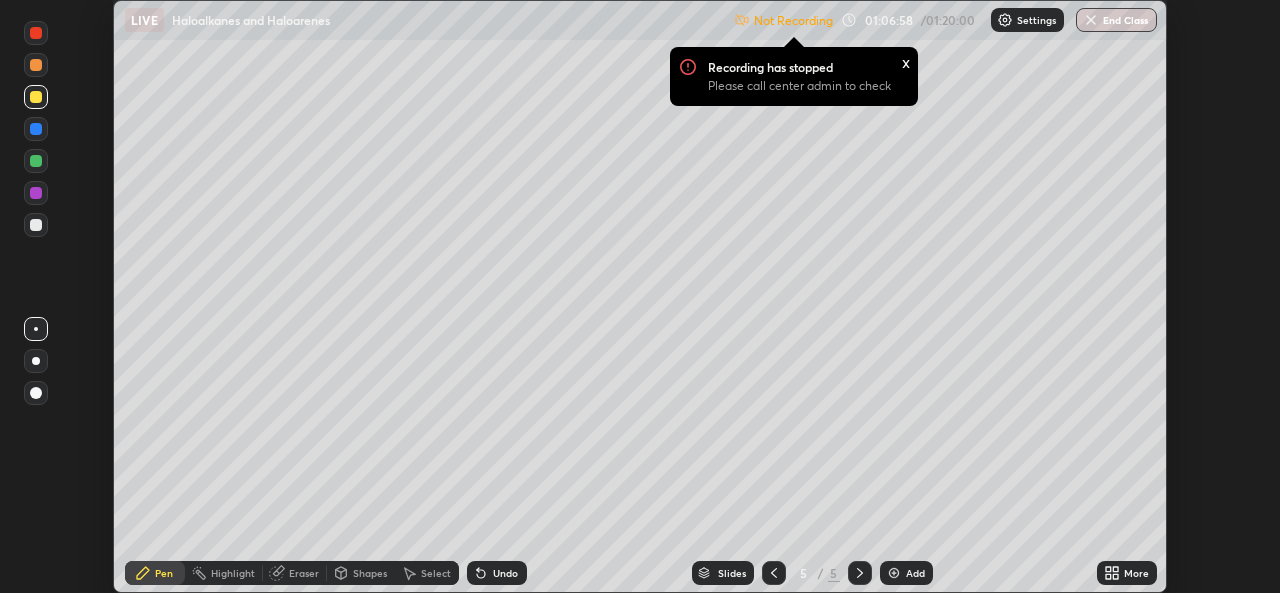 scroll, scrollTop: 593, scrollLeft: 1280, axis: both 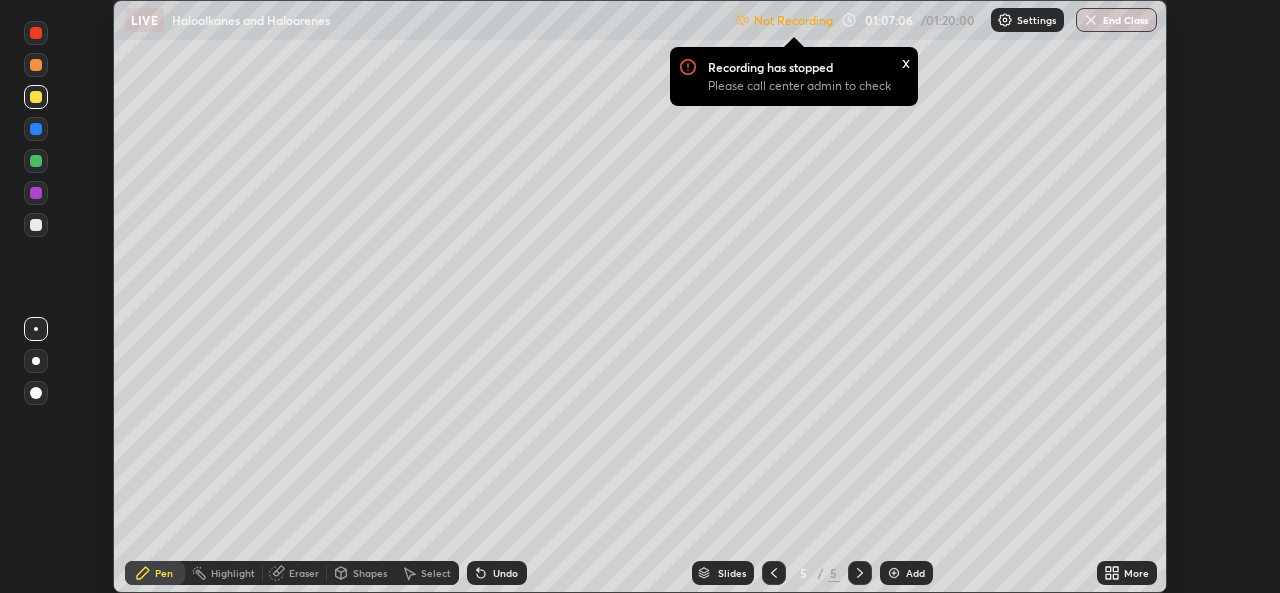 click on "Please call center admin to check" at bounding box center (799, 86) 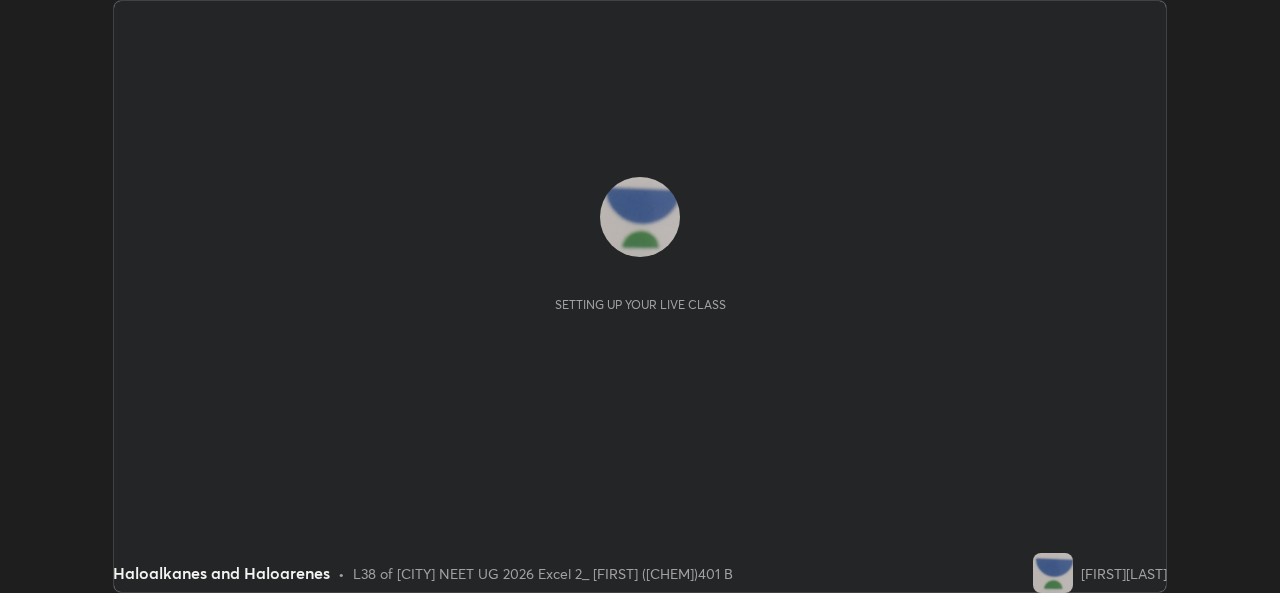 scroll, scrollTop: 0, scrollLeft: 0, axis: both 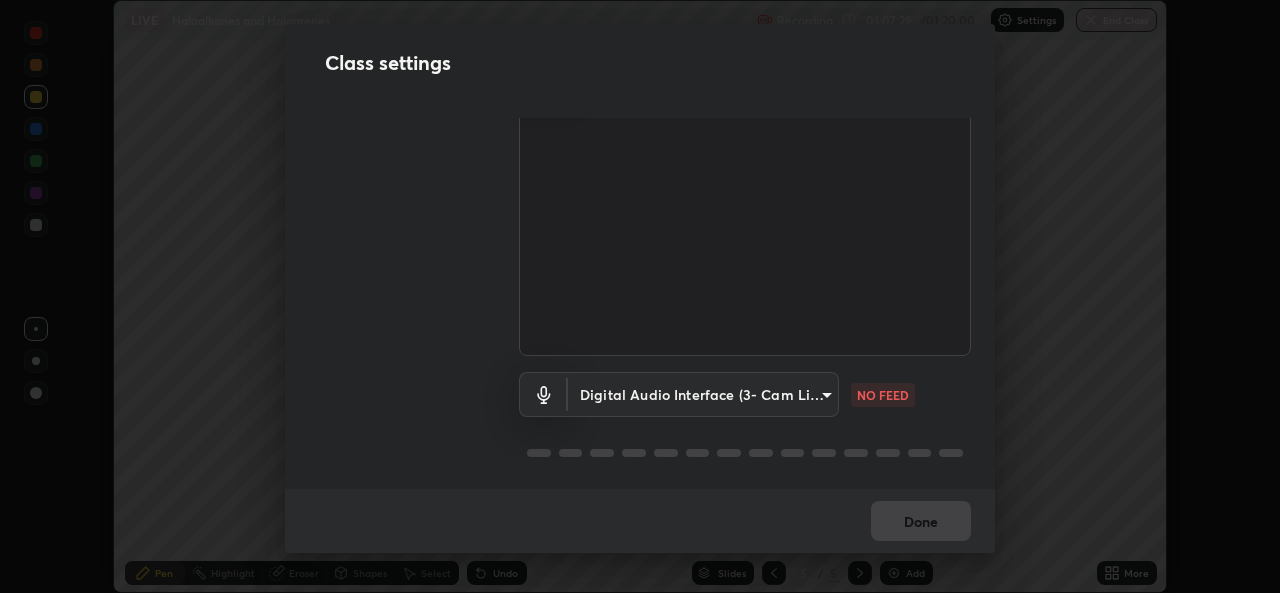 click on "Erase all LIVE Haloalkanes and Haloarenes Recording 01:07:29 /  01:20:00 Settings End Class Setting up your live class Haloalkanes and Haloarenes • L38 of [CITY] NEET UG 2026 Excel 2_ [FIRST] ([CHEM])401 B [FIRST][LAST] Pen Highlight Eraser Shapes Select Undo Slides 5 / 5 Add More No doubts shared Encourage your learners to ask a doubt for better clarity Report an issue Reason for reporting Buffering Chat not working Audio - Video sync issue Educator video quality low ​ Attach an image Report Class settings Audio & Video Cam Link 4K (0fd9:0067) [HASH] WORKING Digital Audio Interface (3- Cam Link 4K) [HASH] NO FEED Done" at bounding box center [640, 296] 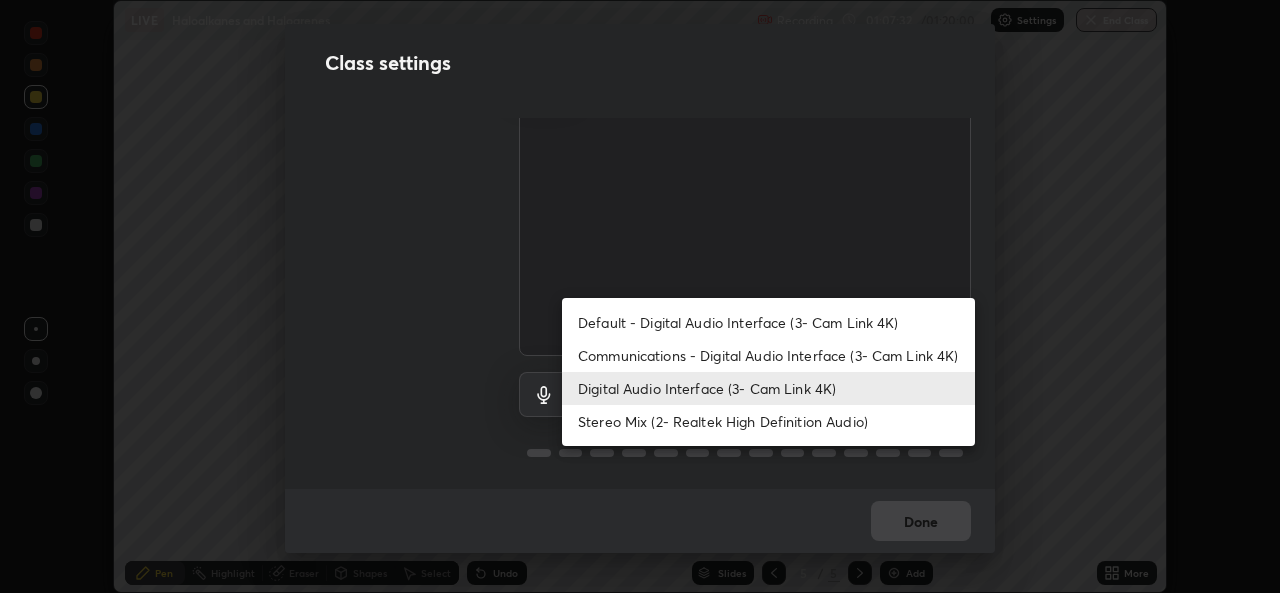 click on "Digital Audio Interface (3- Cam Link 4K)" at bounding box center [768, 388] 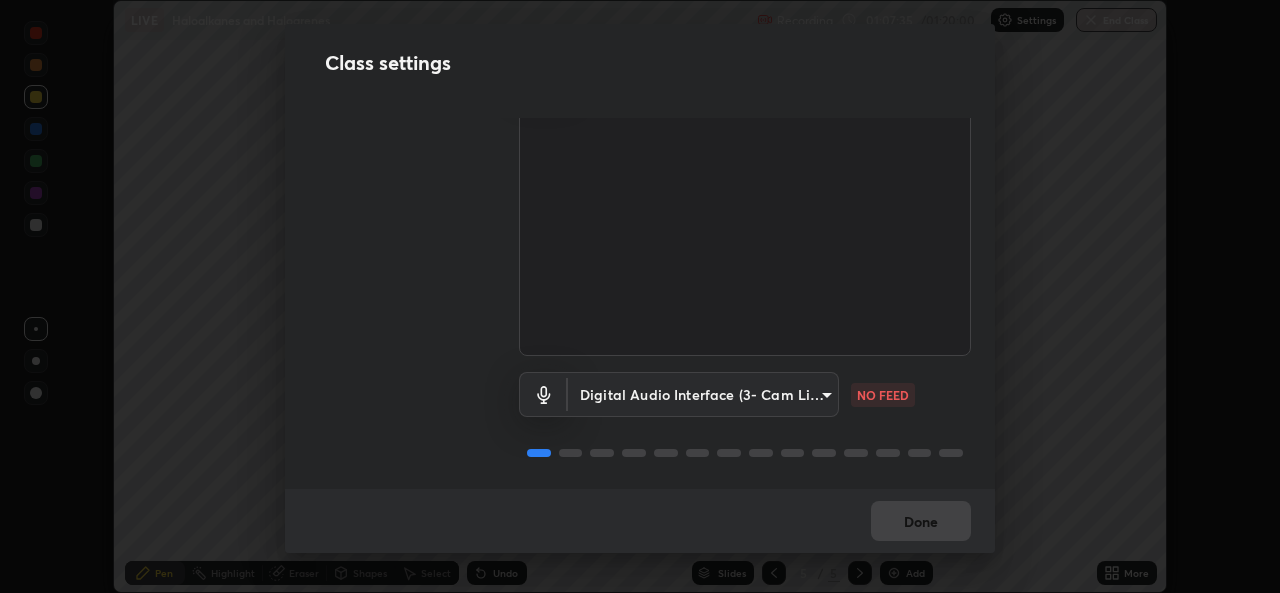click on "Erase all LIVE Haloalkanes and Haloarenes Recording 01:07:35 /  01:20:00 Settings End Class Setting up your live class Haloalkanes and Haloarenes • L38 of [CITY] NEET UG 2026 Excel 2_ [FIRST] ([CHEM])401 B [FIRST][LAST] Pen Highlight Eraser Shapes Select Undo Slides 5 / 5 Add More No doubts shared Encourage your learners to ask a doubt for better clarity Report an issue Reason for reporting Buffering Chat not working Audio - Video sync issue Educator video quality low ​ Attach an image Report Class settings Audio & Video Cam Link 4K (0fd9:0067) [HASH] WORKING Digital Audio Interface (3- Cam Link 4K) [HASH] NO FEED Done" at bounding box center [640, 296] 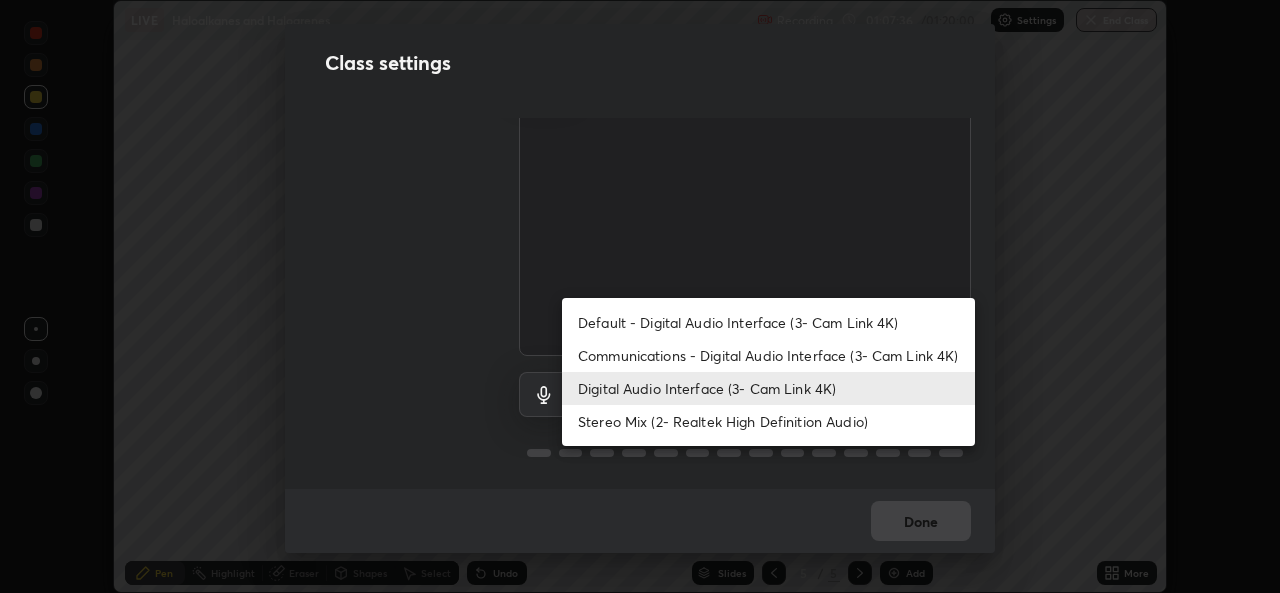 click on "Communications - Digital Audio Interface (3- Cam Link 4K)" at bounding box center [768, 355] 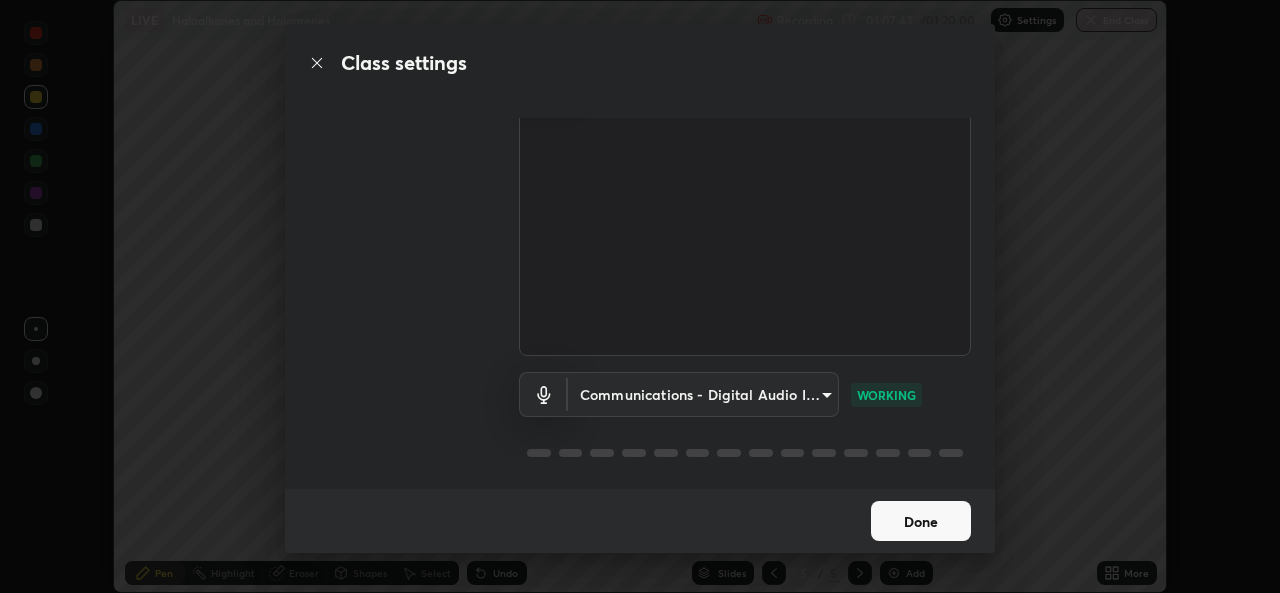 click on "Done" at bounding box center [921, 521] 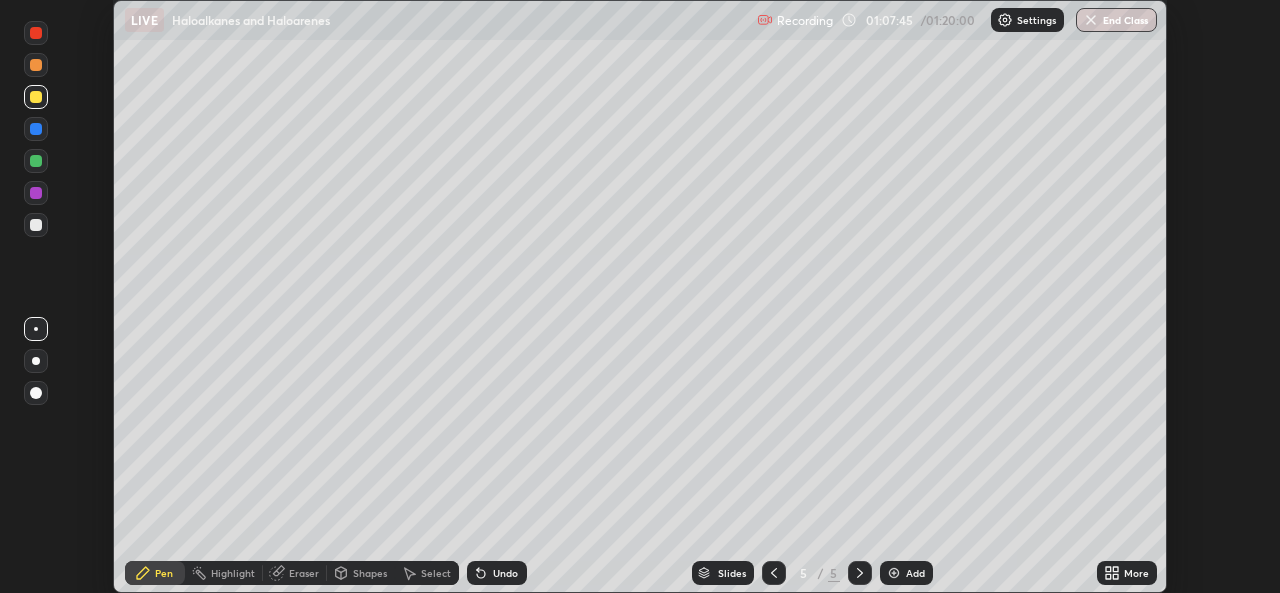 click 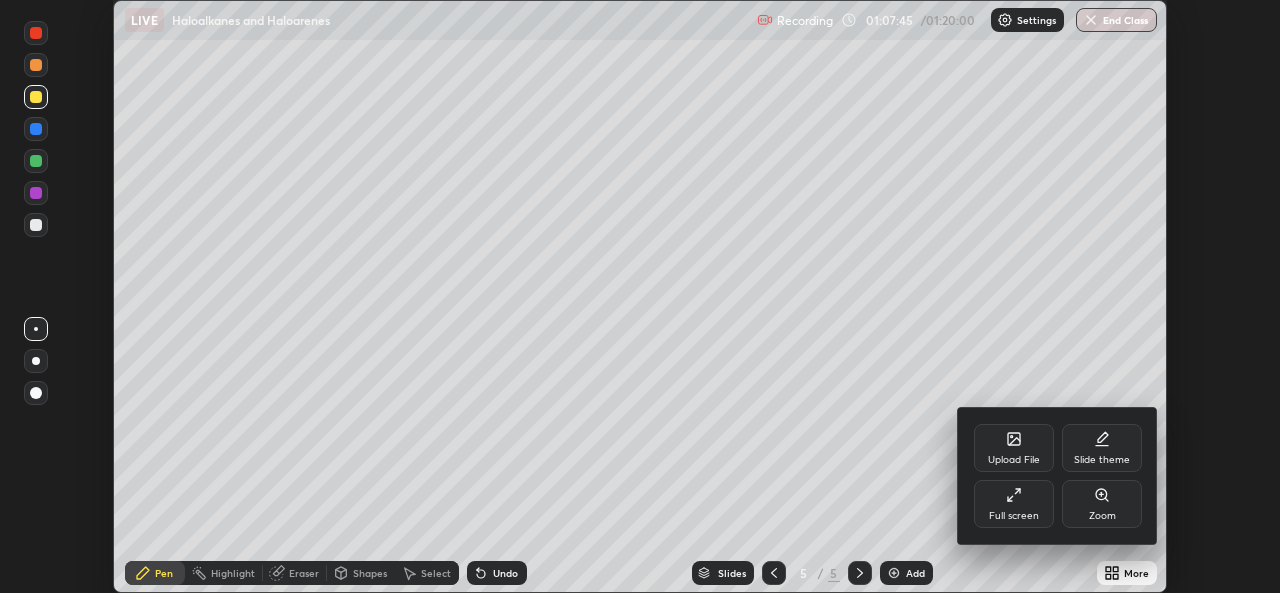 click on "Full screen" at bounding box center (1014, 516) 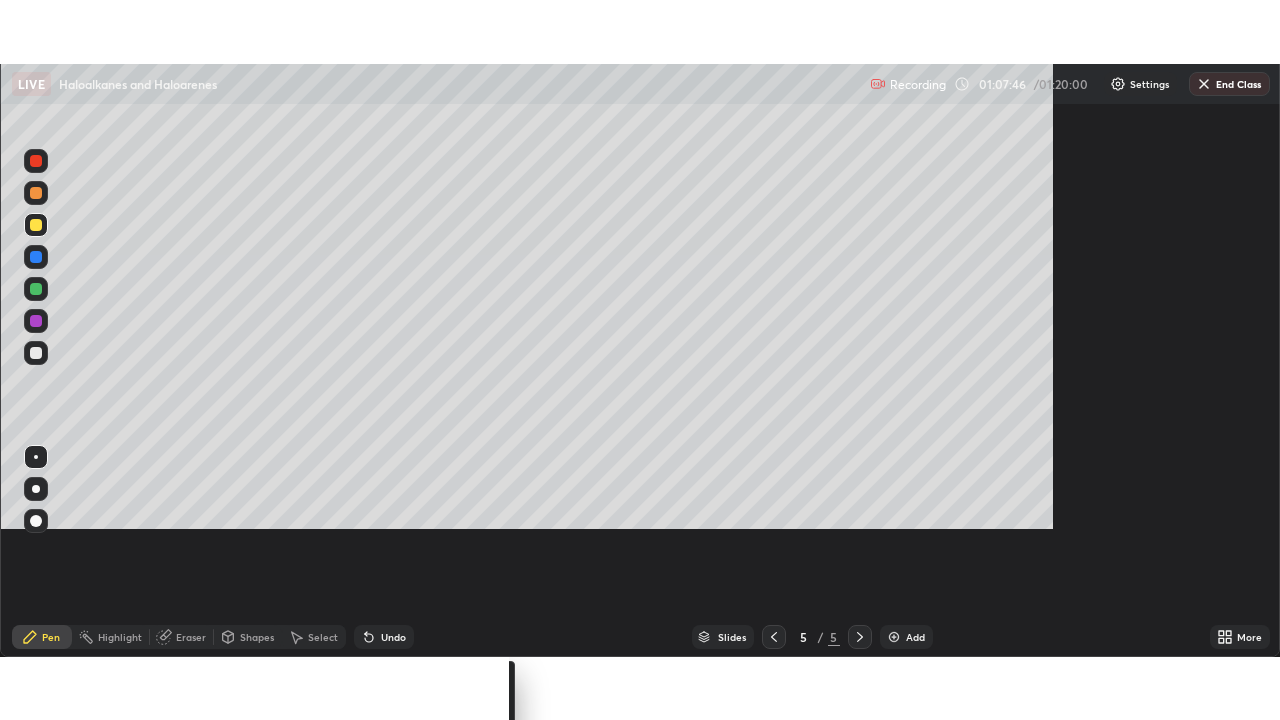scroll, scrollTop: 99280, scrollLeft: 98720, axis: both 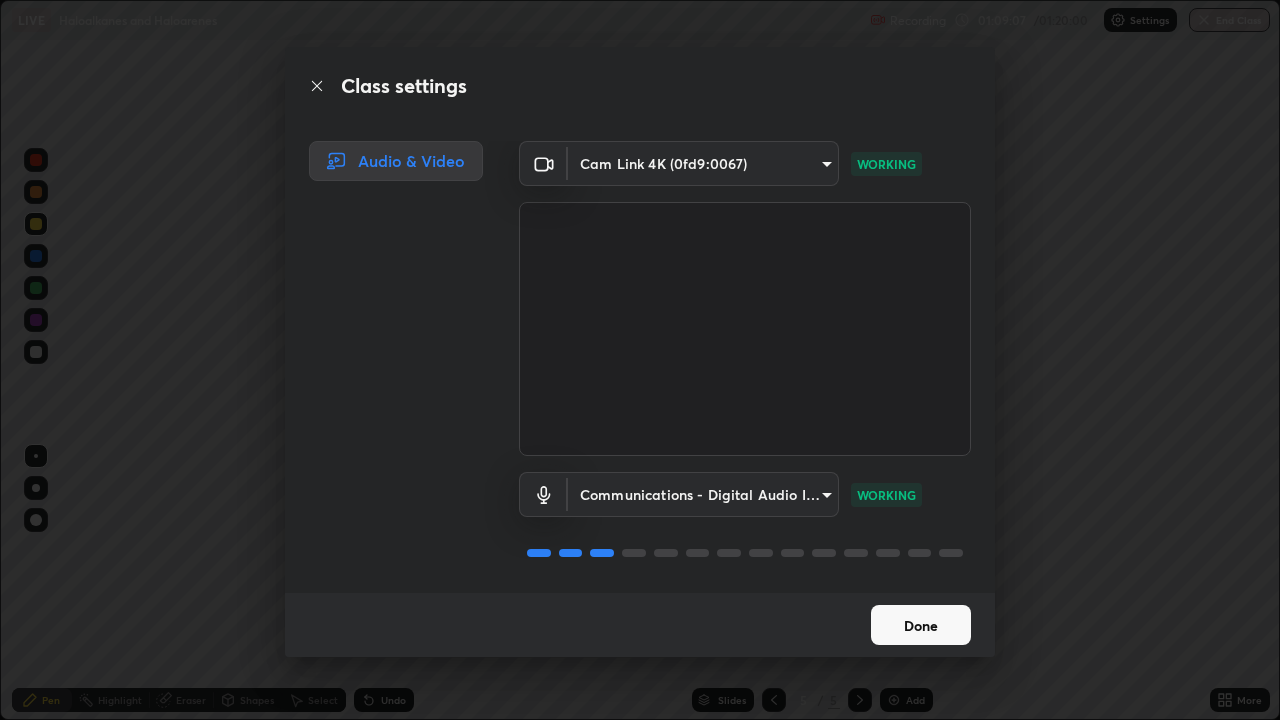 click on "Done" at bounding box center [921, 625] 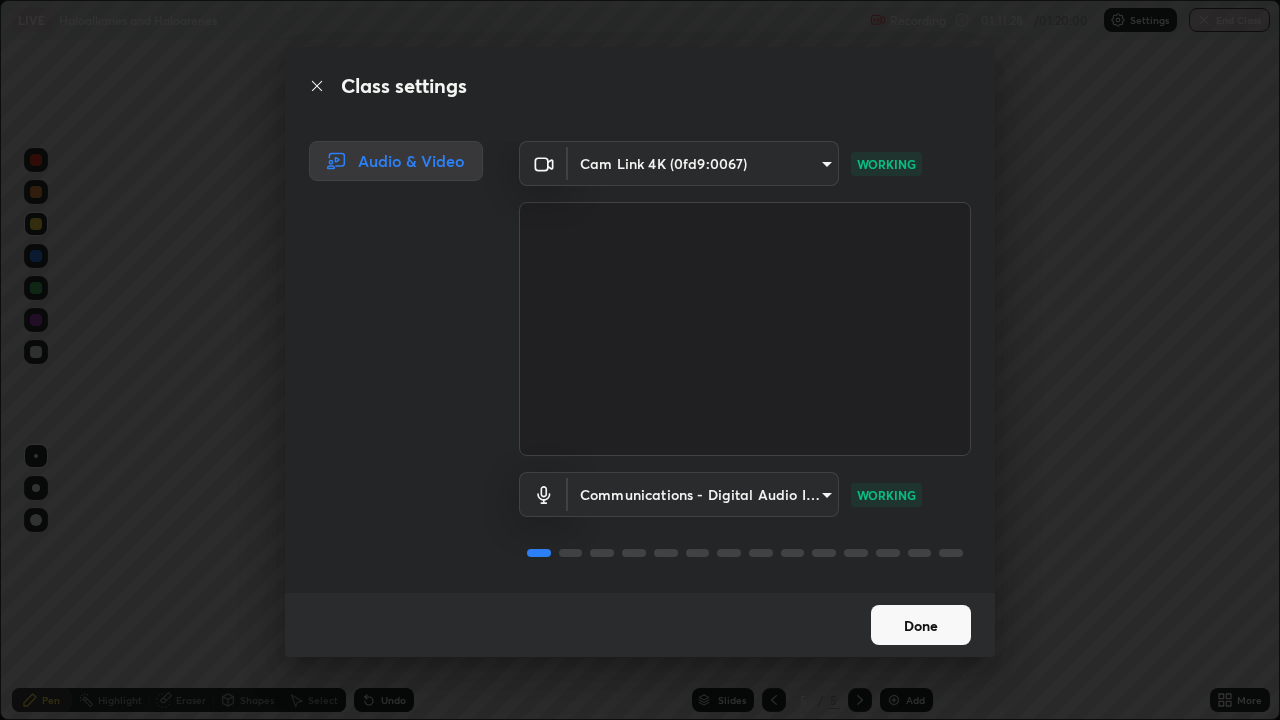 click on "Done" at bounding box center [921, 625] 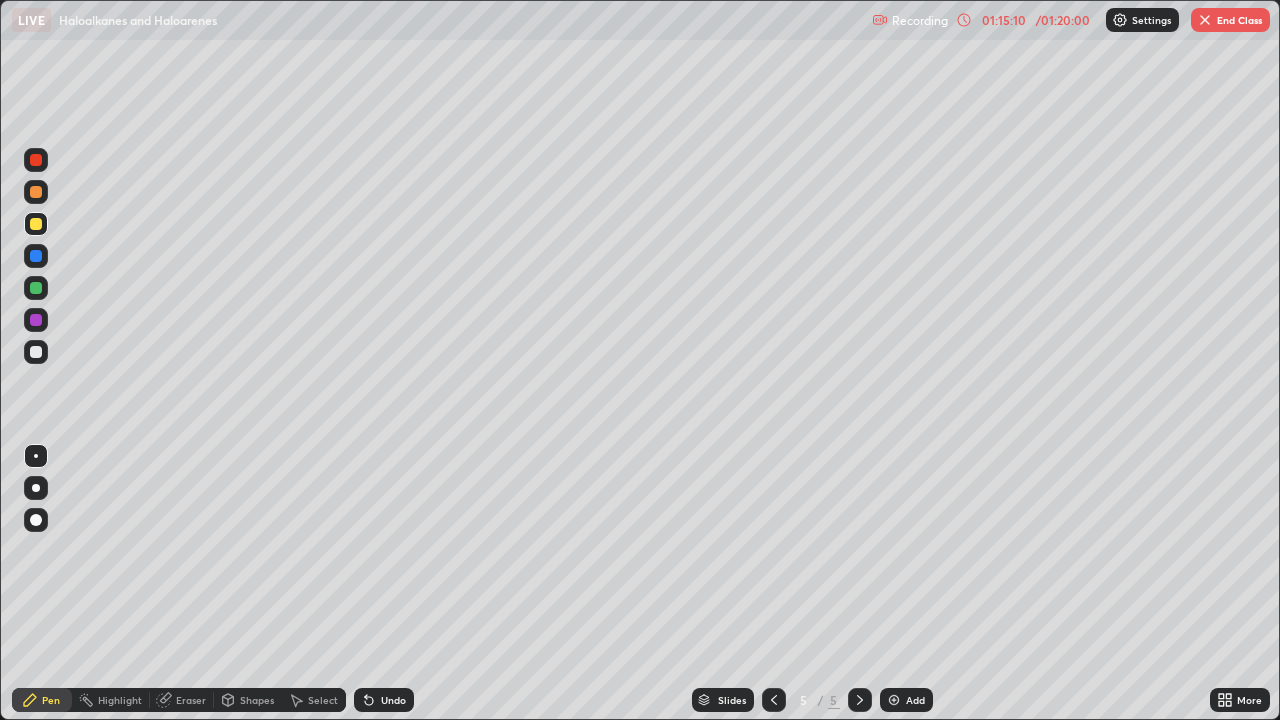 click 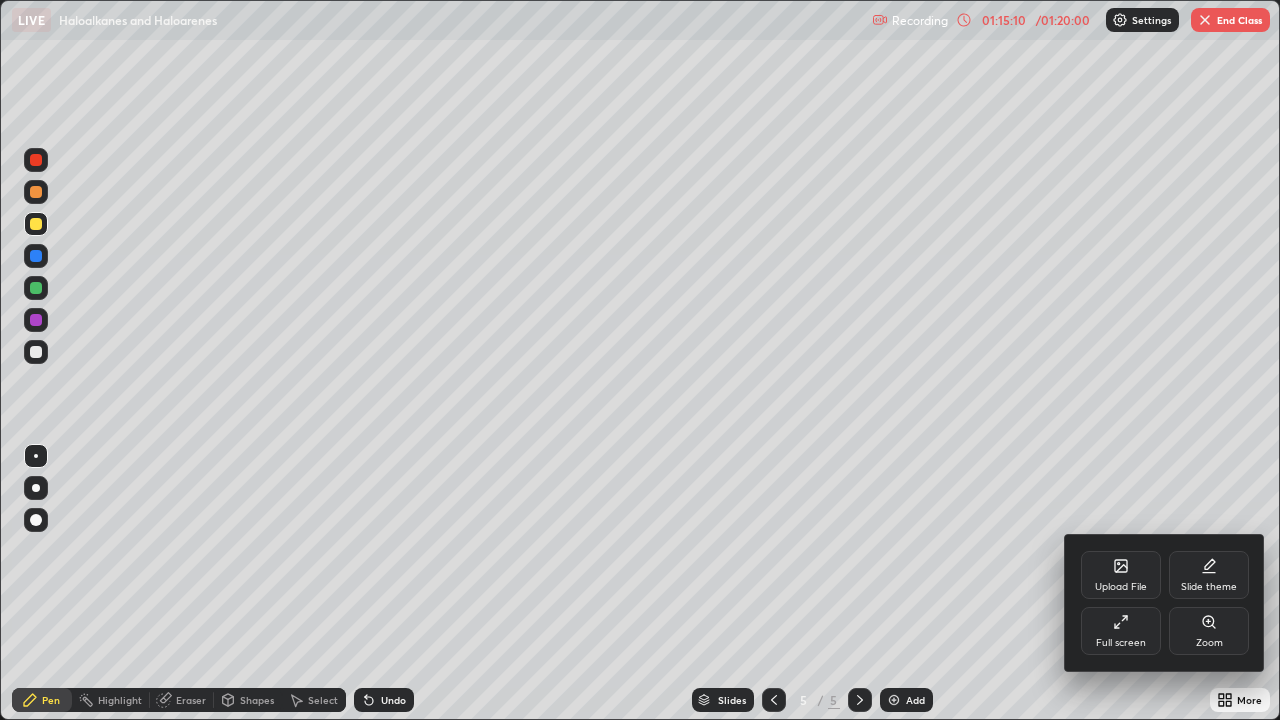 click on "Full screen" at bounding box center [1121, 631] 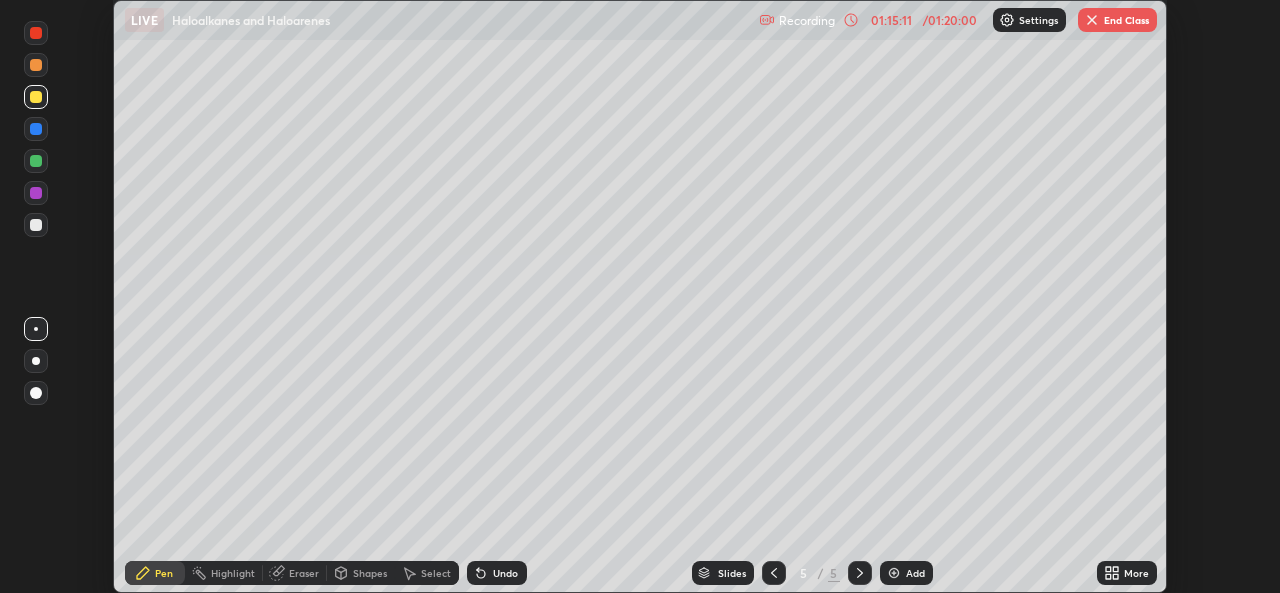 scroll, scrollTop: 593, scrollLeft: 1280, axis: both 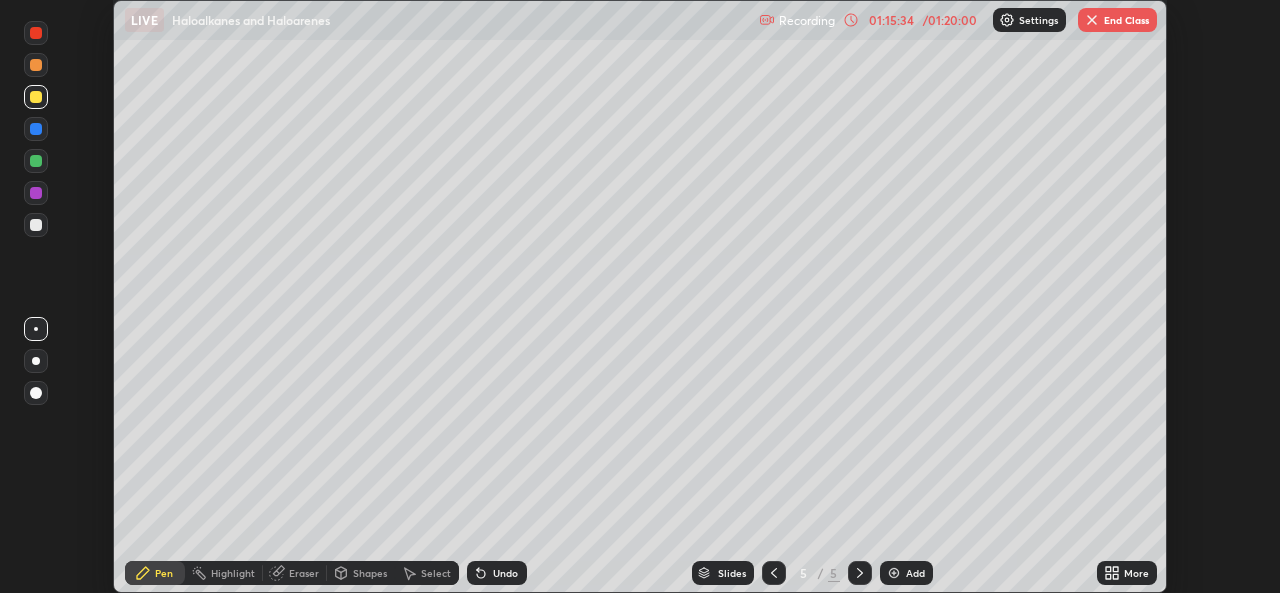 click on "Setting up your live class" at bounding box center [640, 296] 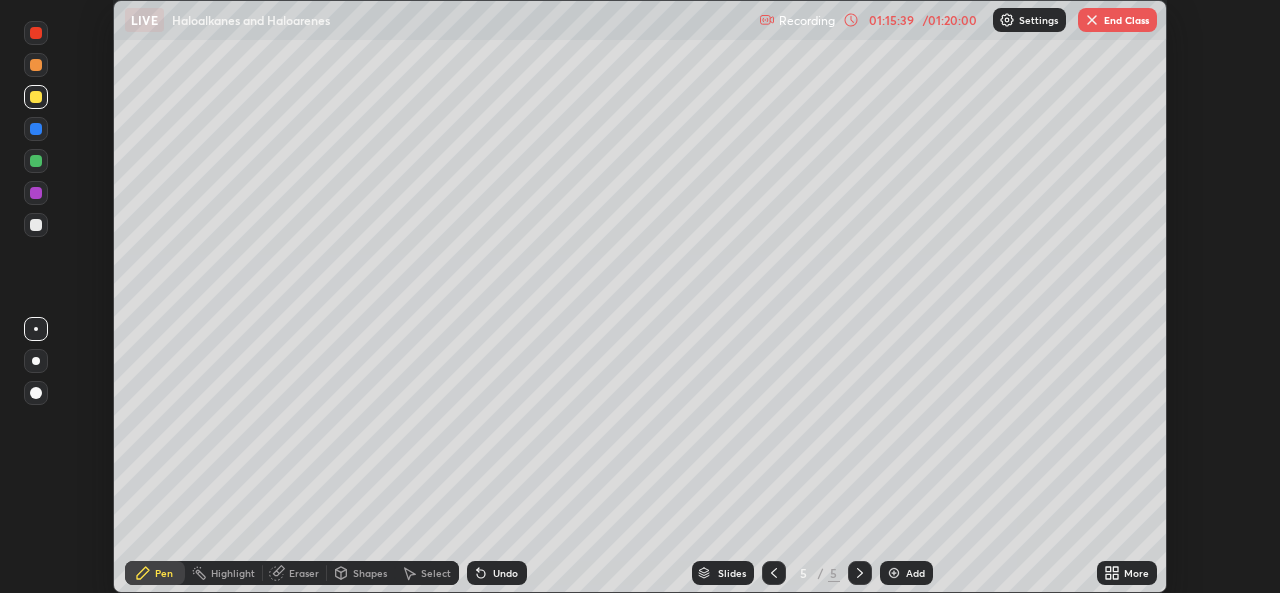 click on "Setting up your live class" at bounding box center [640, 296] 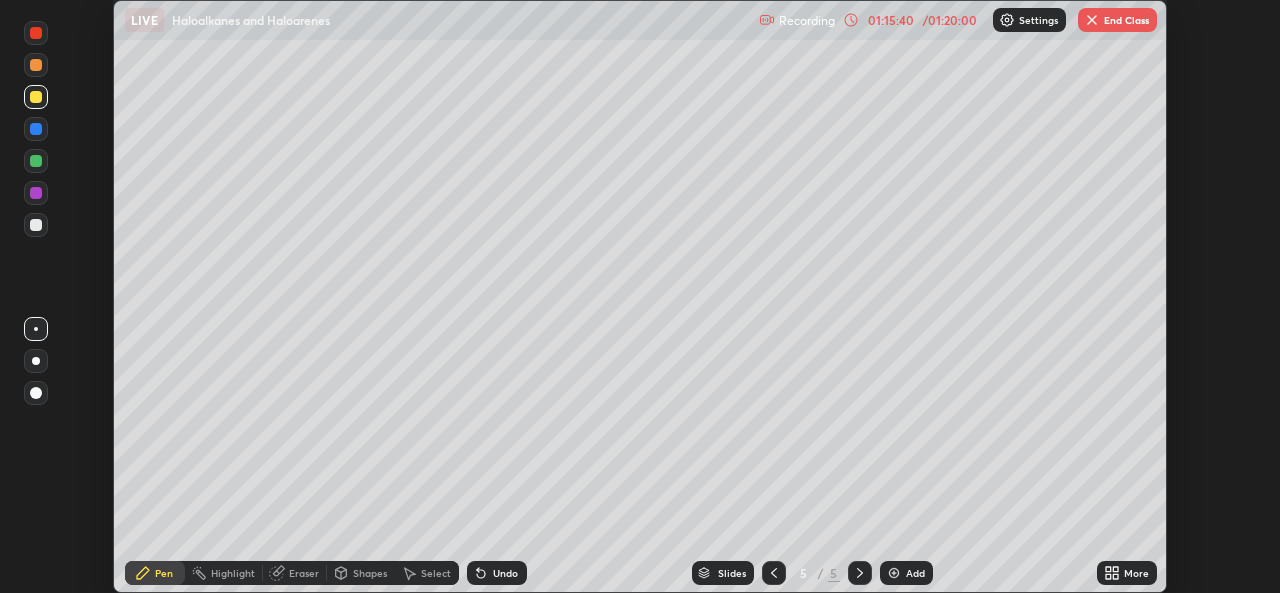 click on "Setting up your live class" at bounding box center (640, 296) 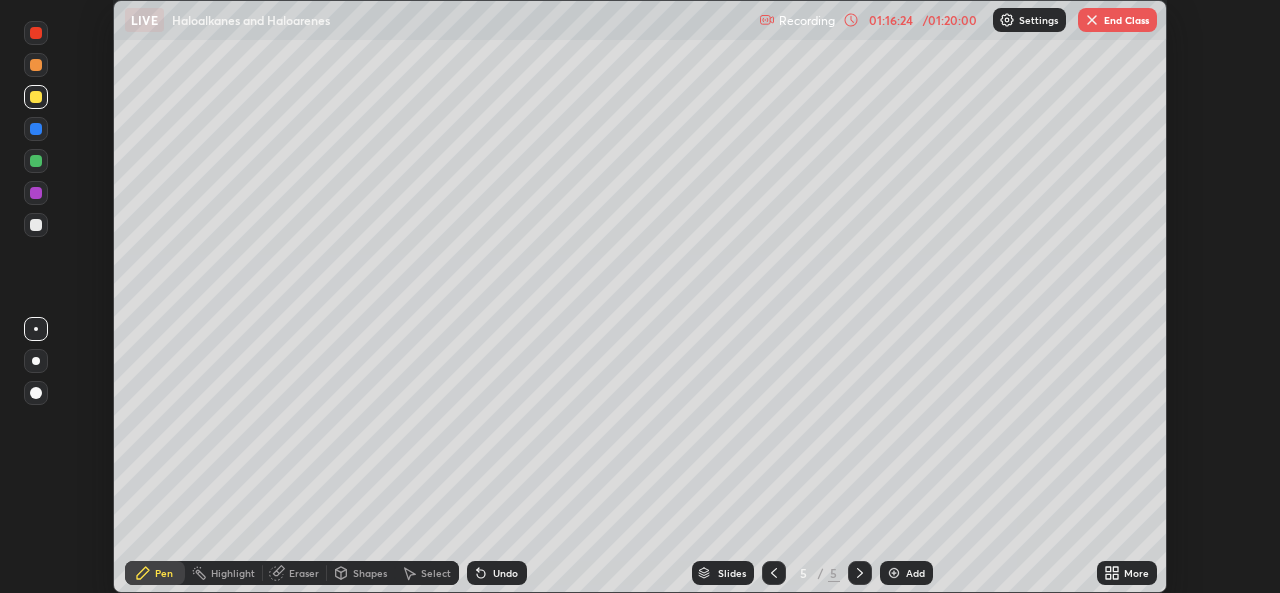 click on "End Class" at bounding box center (1117, 20) 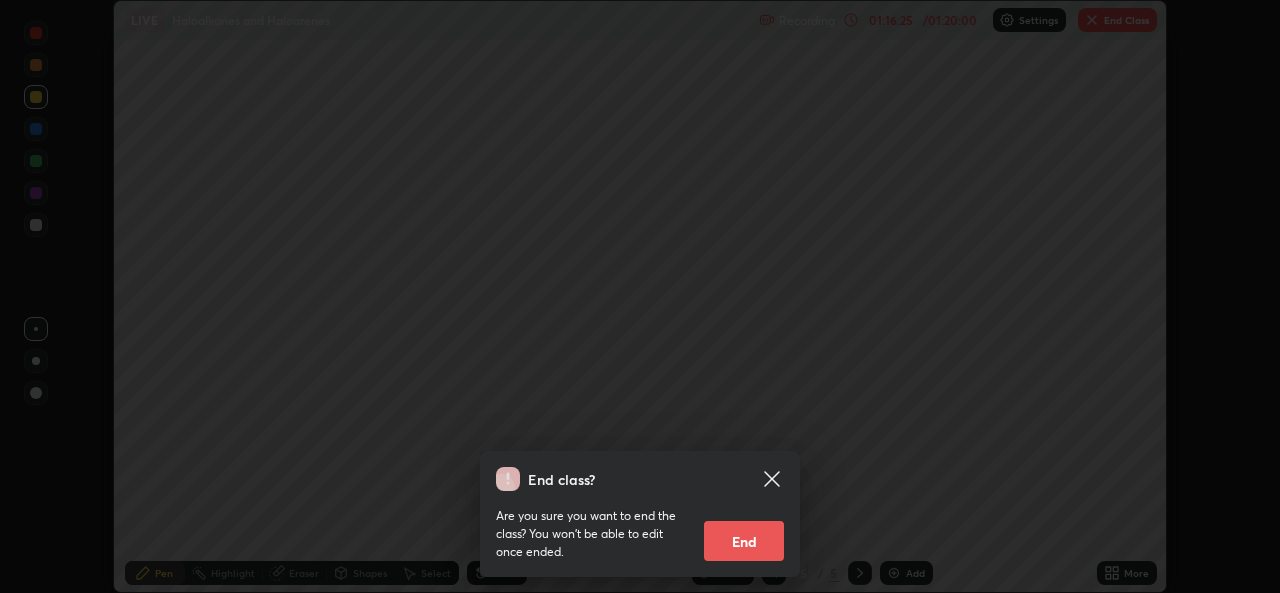 click on "End" at bounding box center [744, 541] 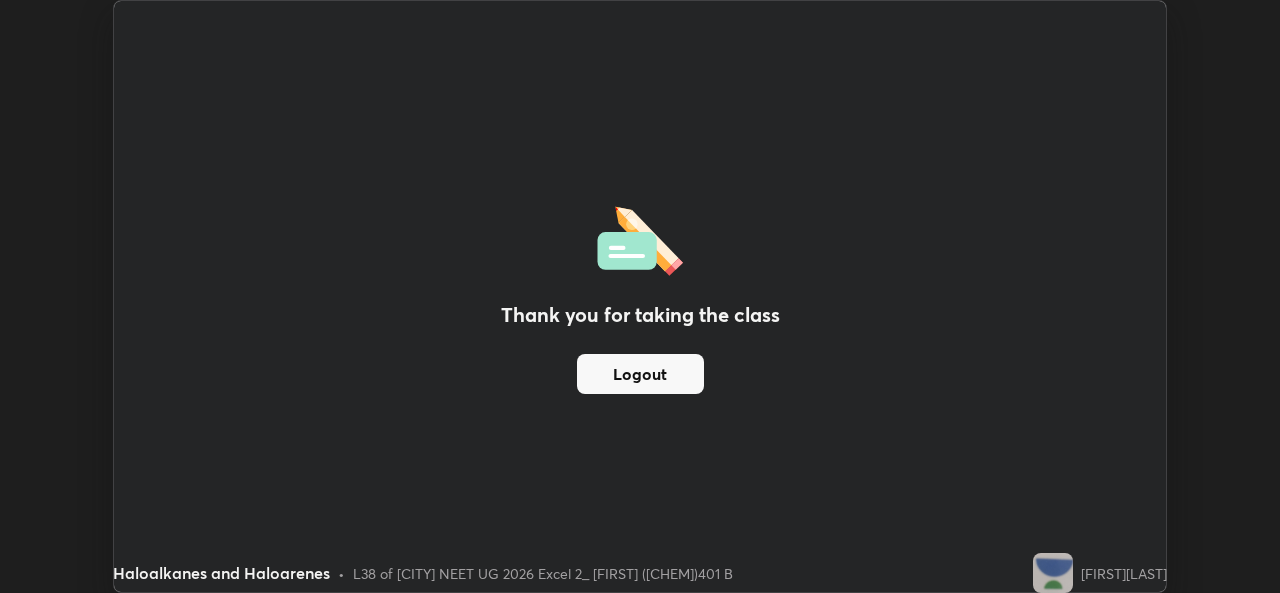 click on "Logout" at bounding box center [640, 374] 